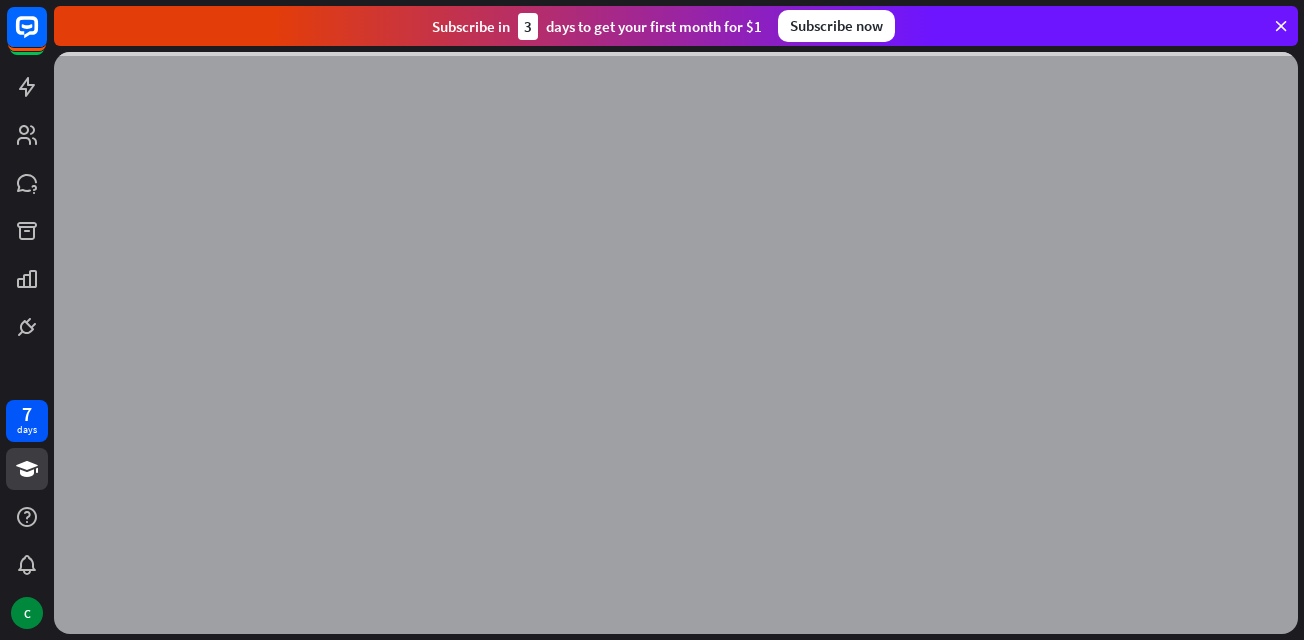 scroll, scrollTop: 0, scrollLeft: 0, axis: both 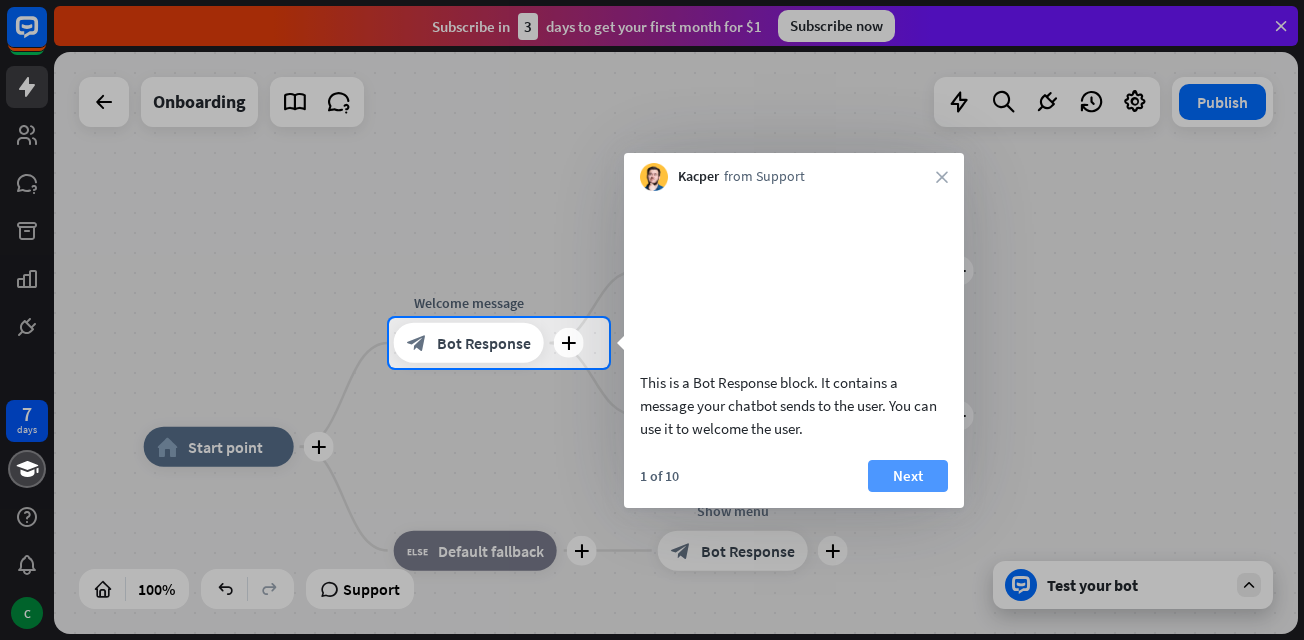 click on "Next" at bounding box center [908, 476] 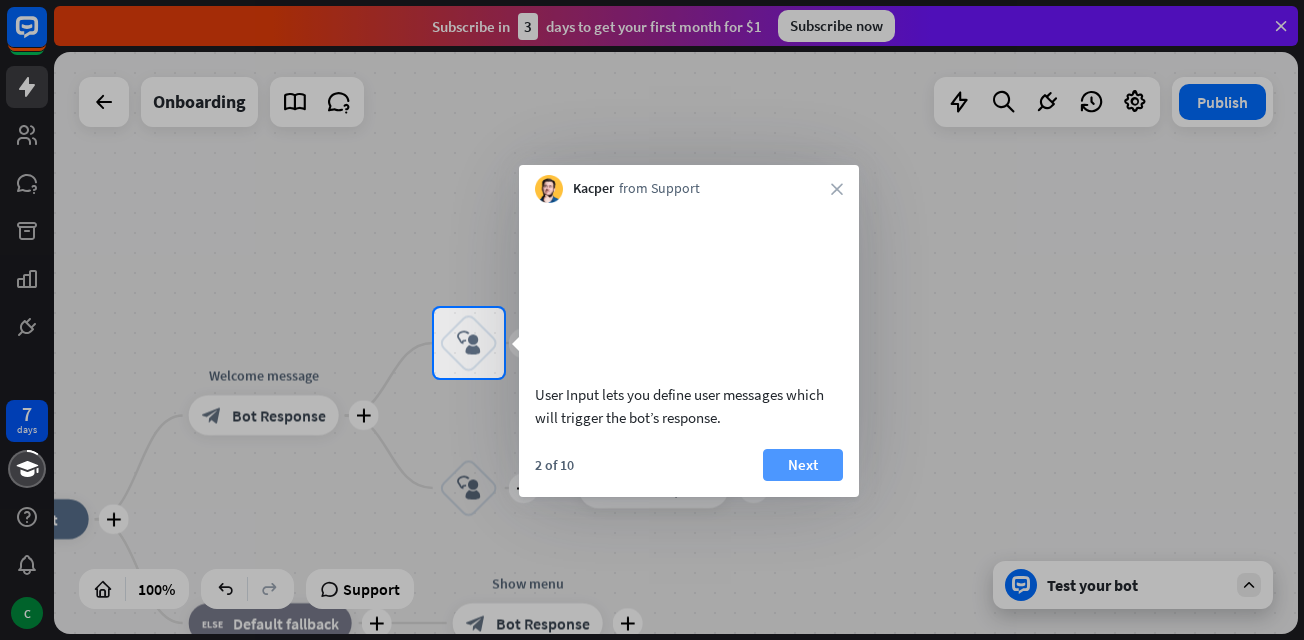 click on "Next" at bounding box center (803, 465) 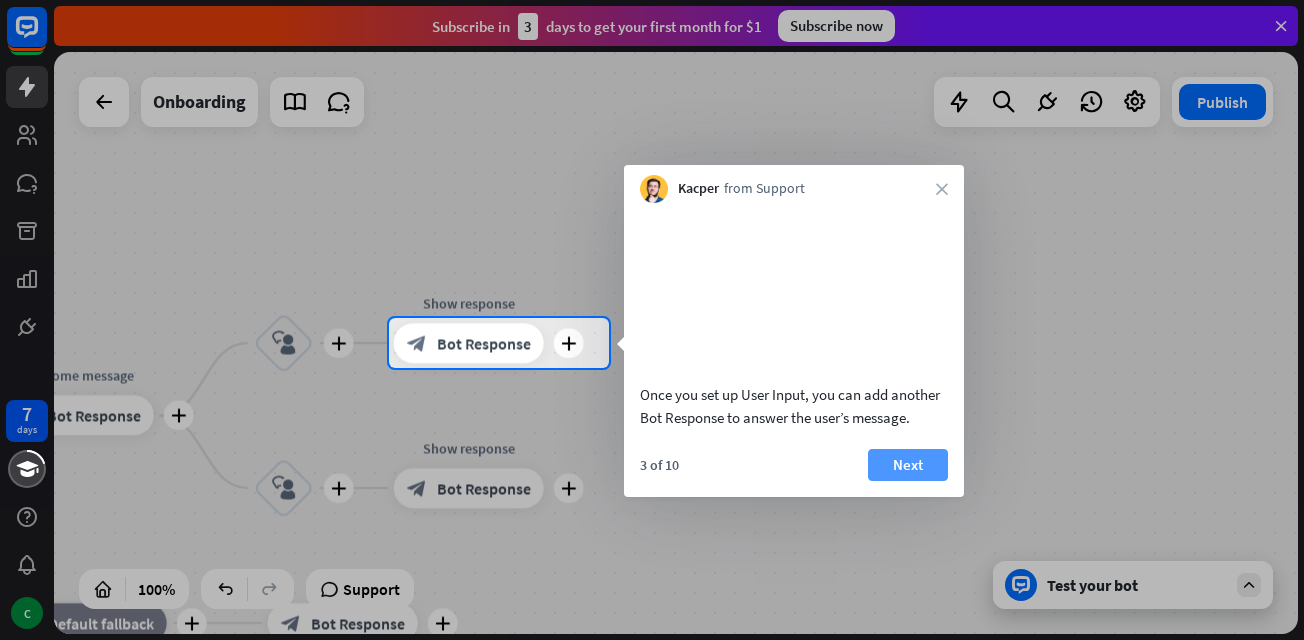 click on "Next" at bounding box center (908, 465) 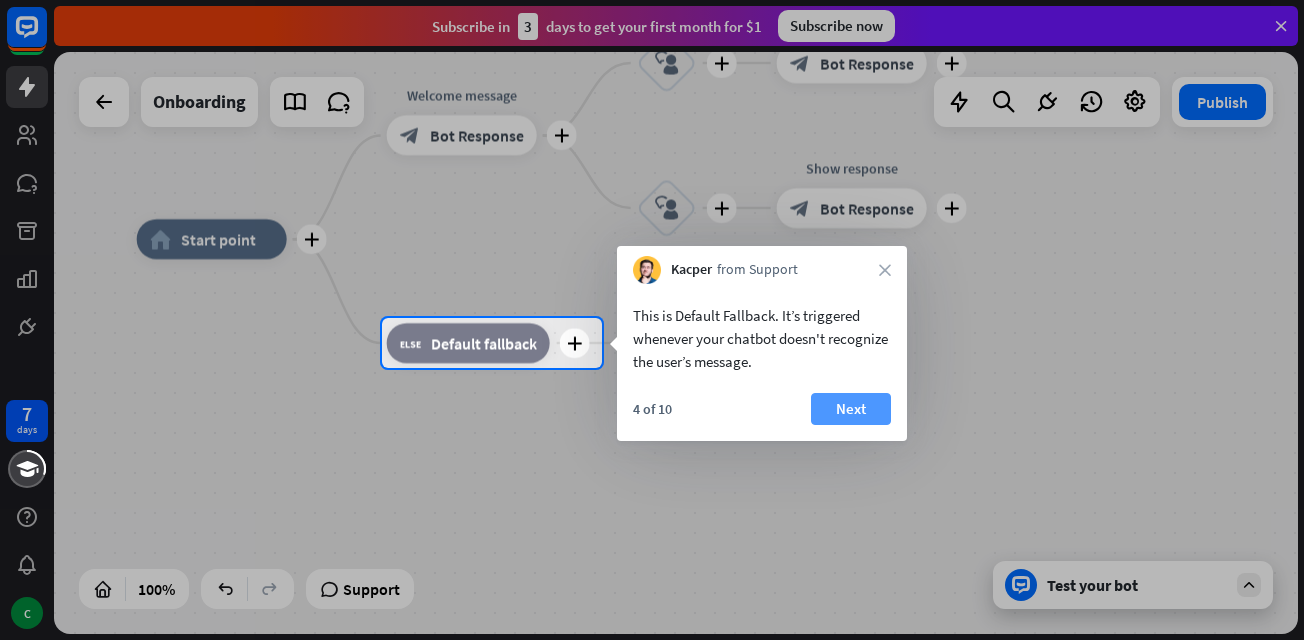 click on "Next" at bounding box center (851, 409) 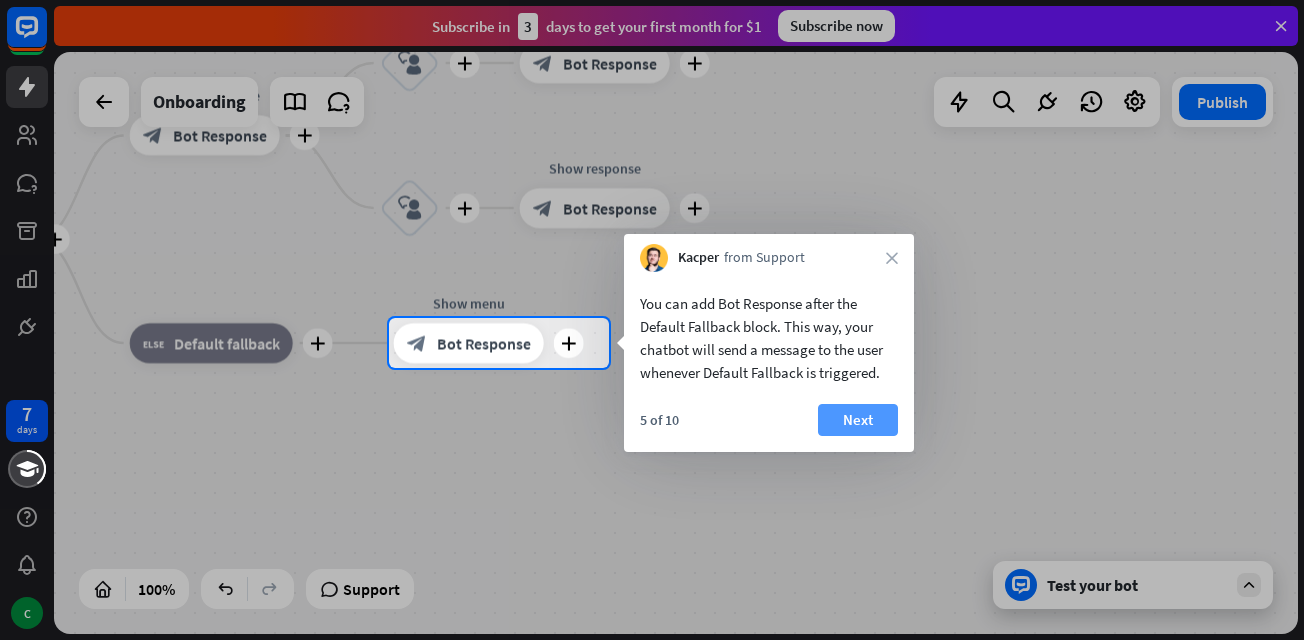 click on "Next" at bounding box center [858, 420] 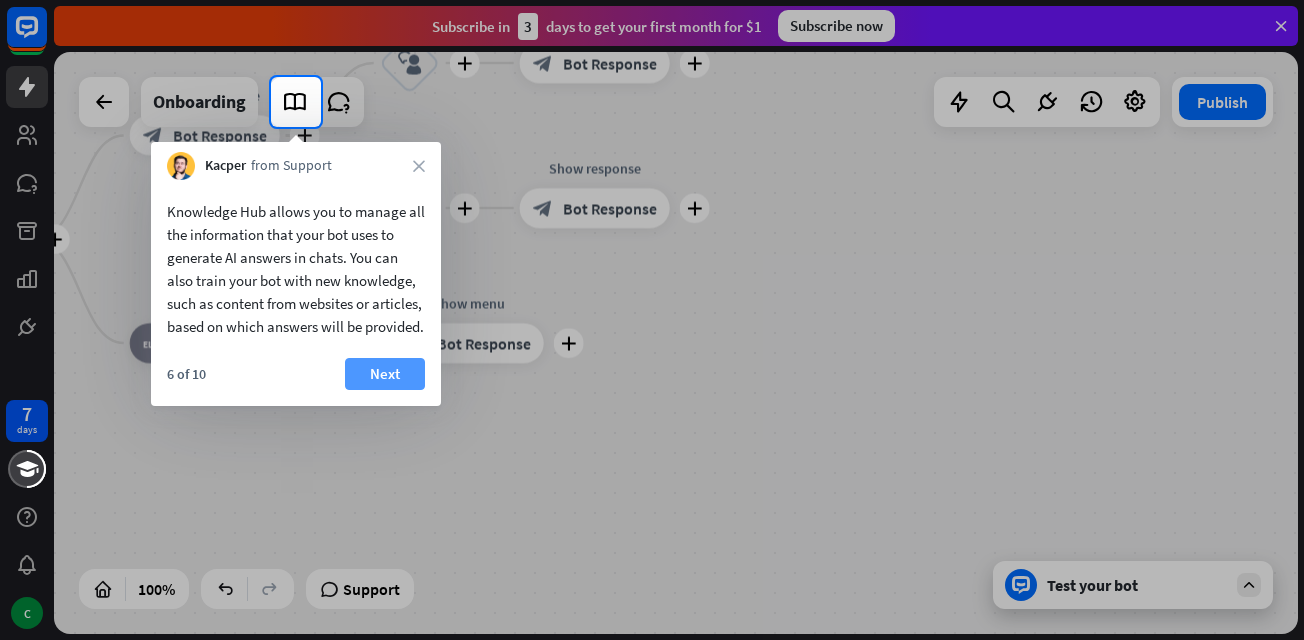 click on "Next" at bounding box center (385, 374) 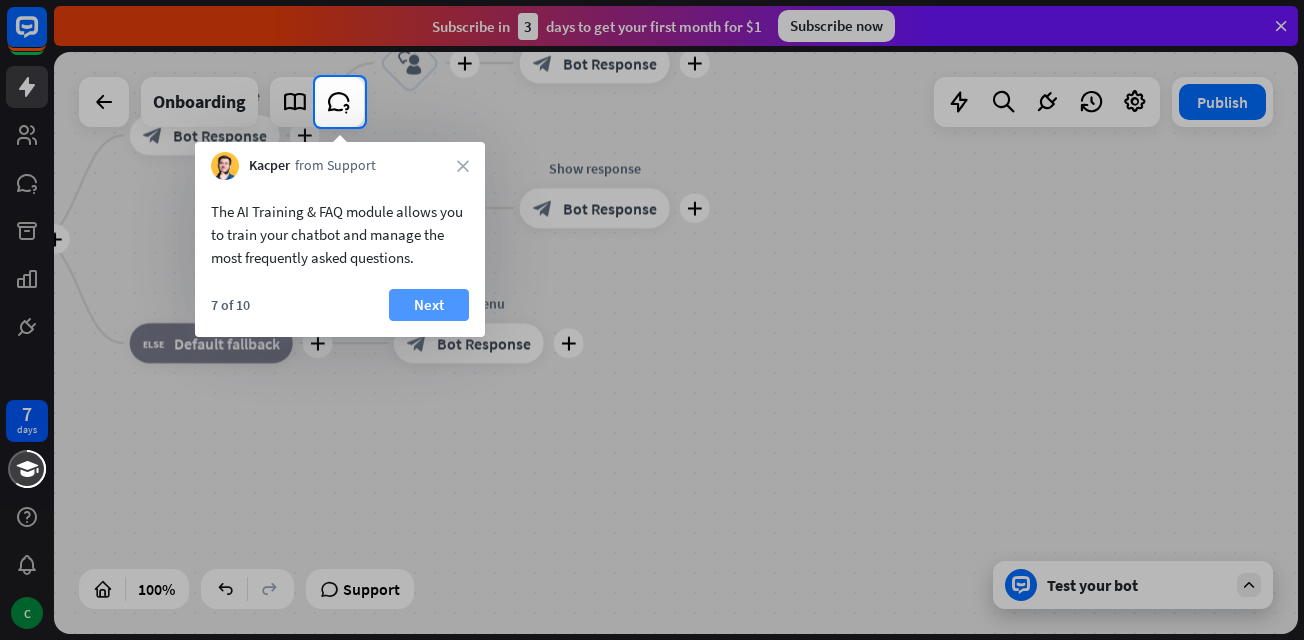 click on "Next" at bounding box center [429, 305] 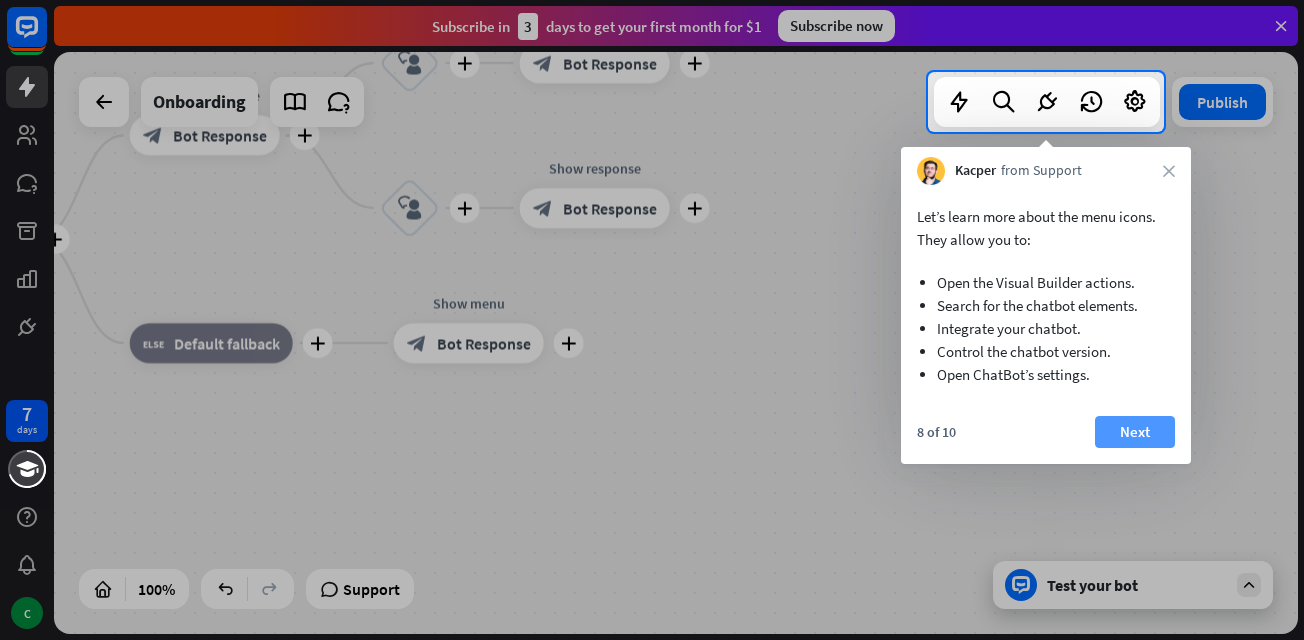 click on "Next" at bounding box center [1135, 432] 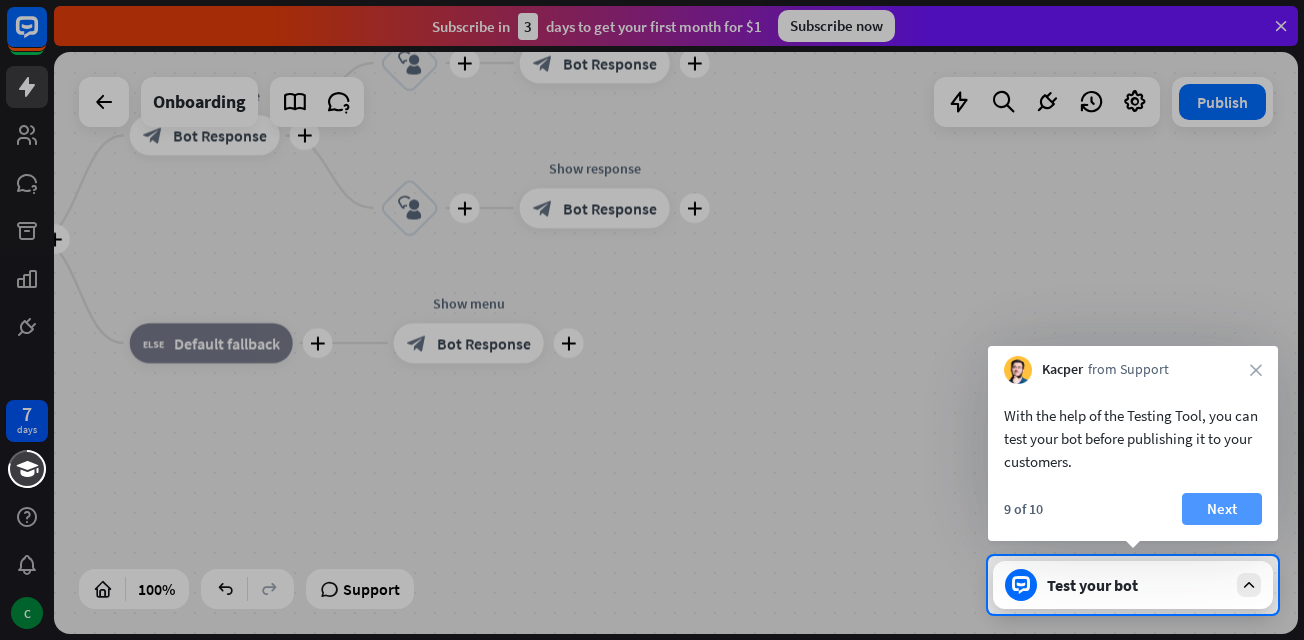 click on "Next" at bounding box center [1222, 509] 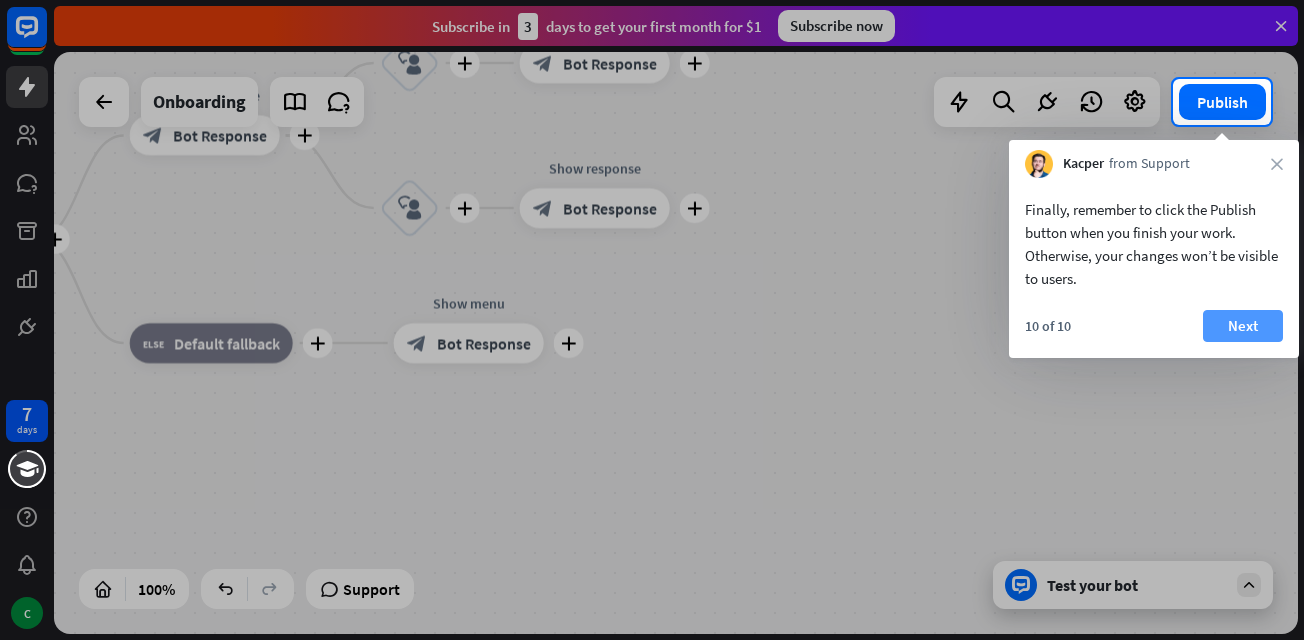 click on "Next" at bounding box center (1243, 326) 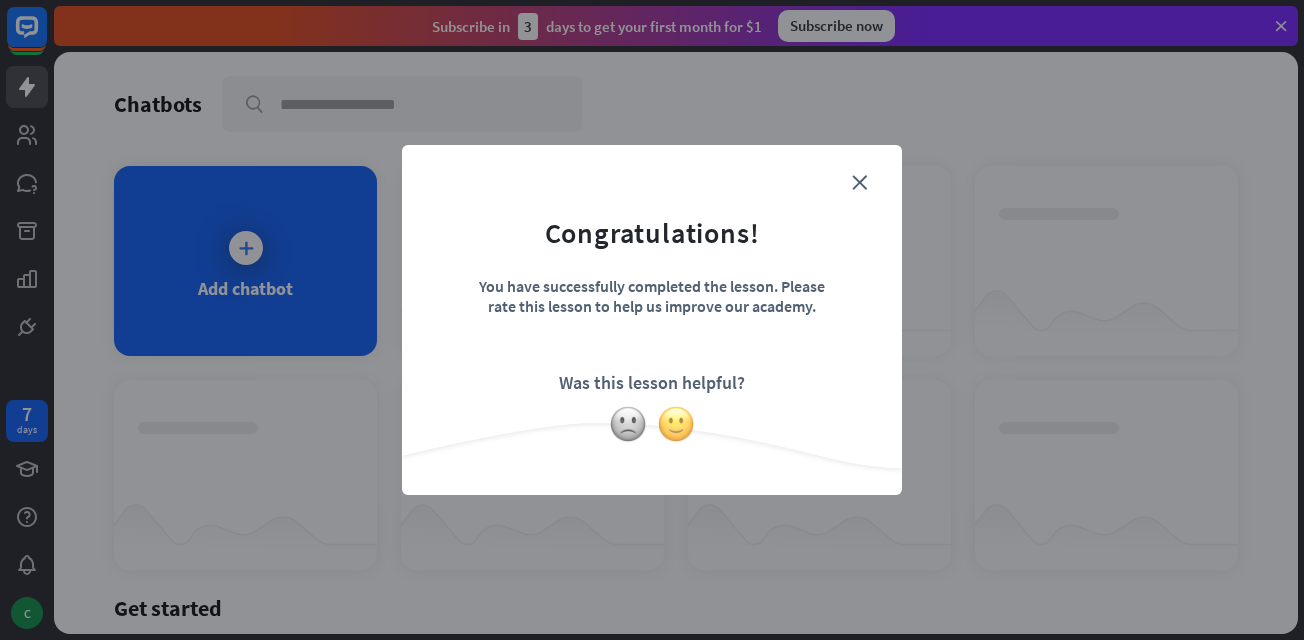 click at bounding box center (676, 424) 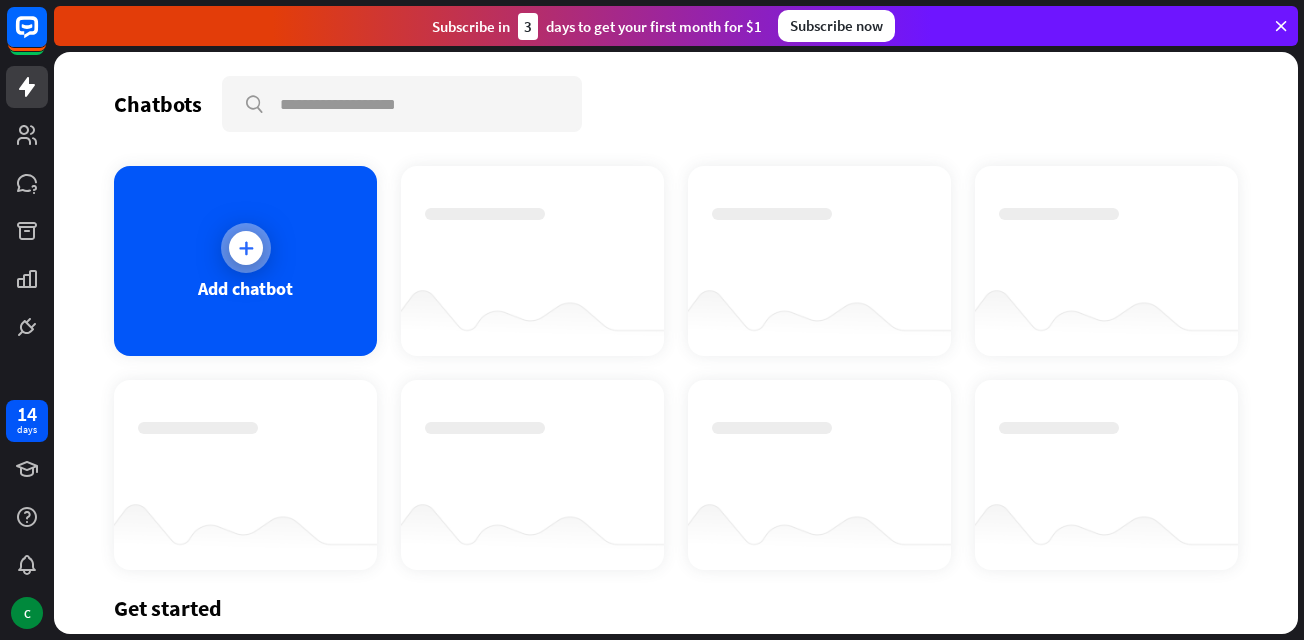 click at bounding box center [246, 248] 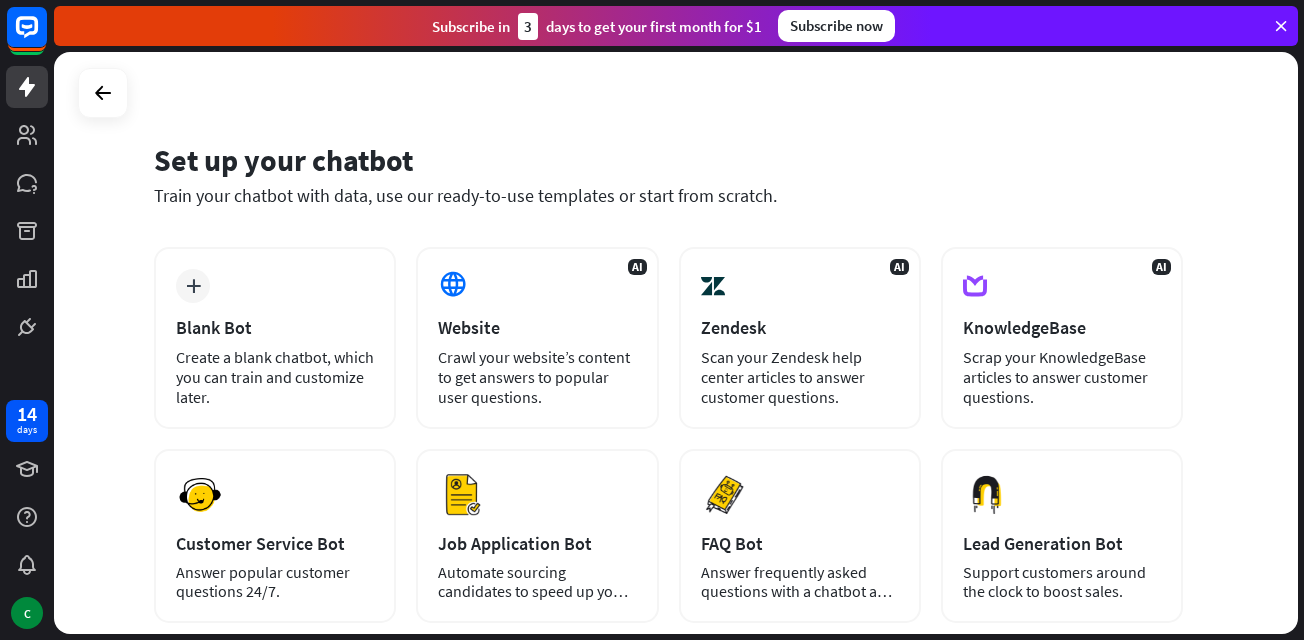scroll, scrollTop: 0, scrollLeft: 0, axis: both 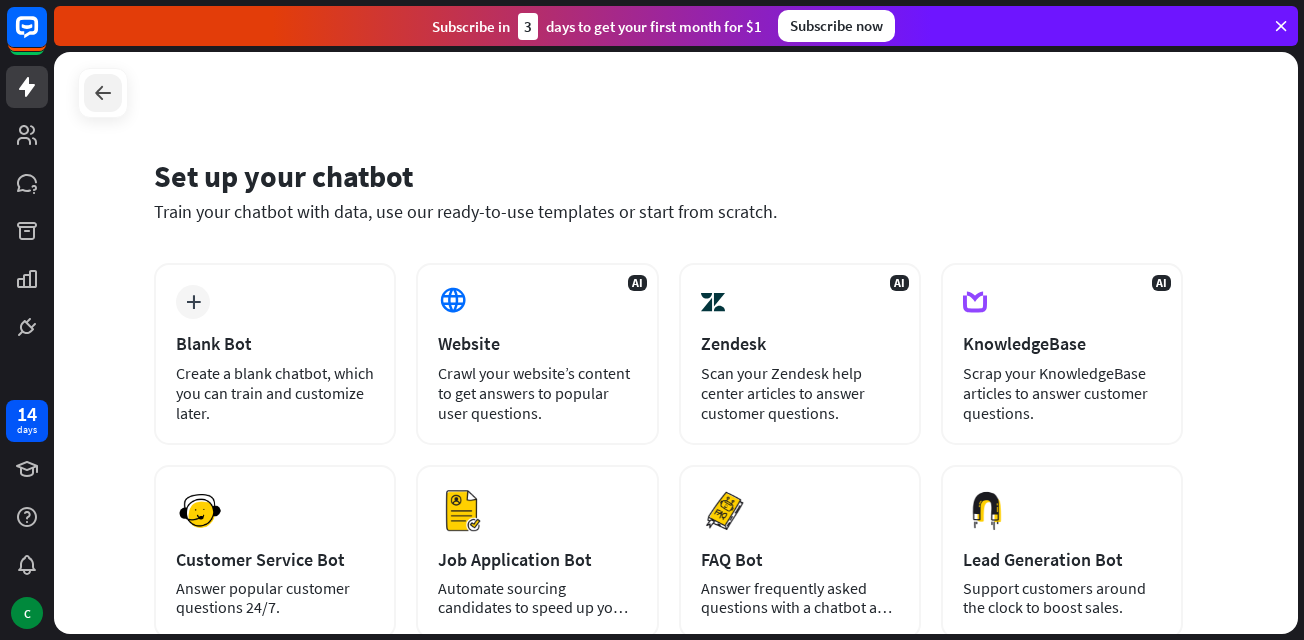 click at bounding box center (103, 93) 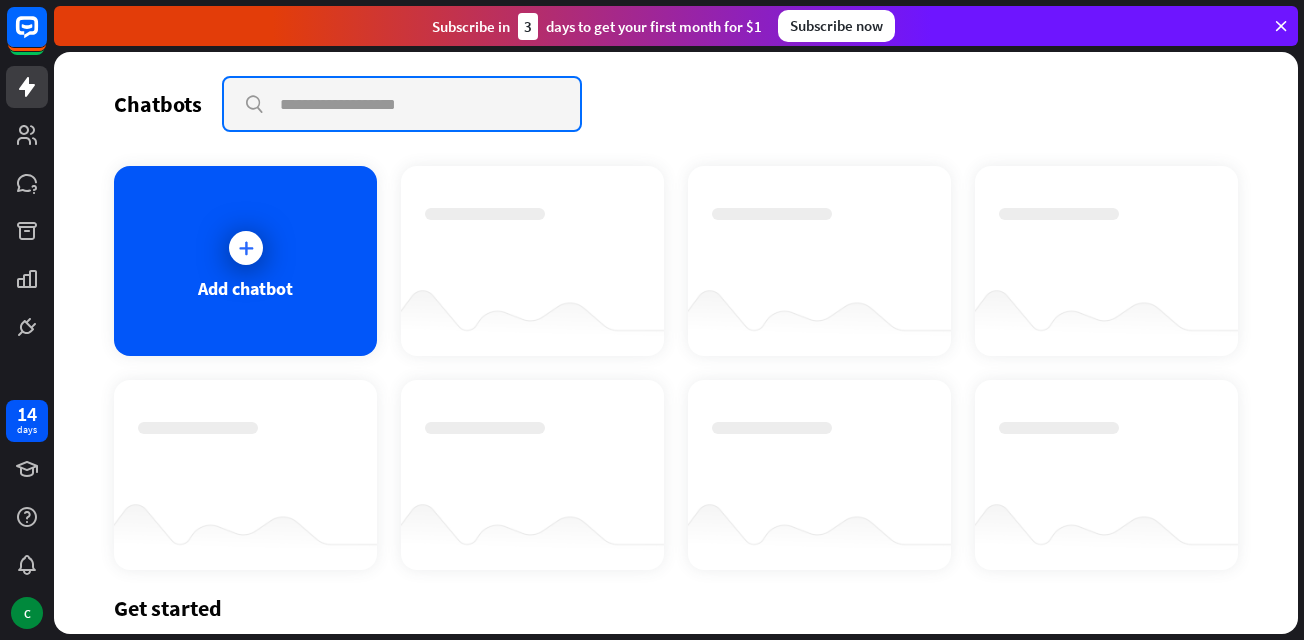 click at bounding box center [402, 104] 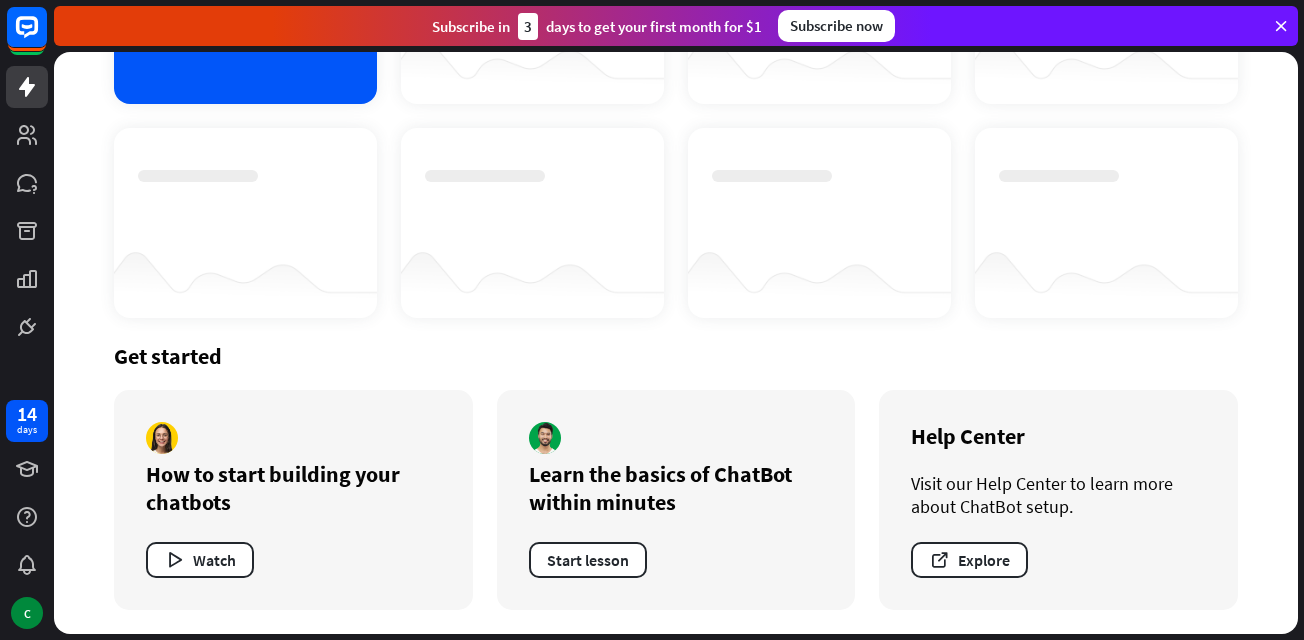 scroll, scrollTop: 0, scrollLeft: 0, axis: both 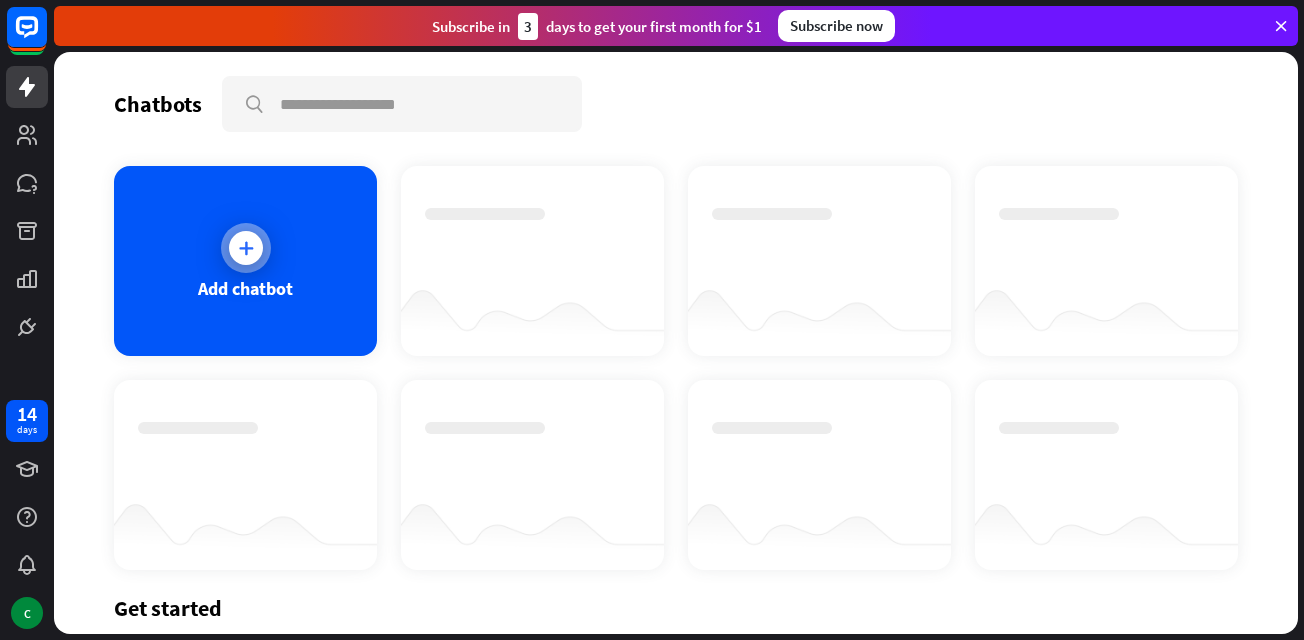 click at bounding box center (246, 248) 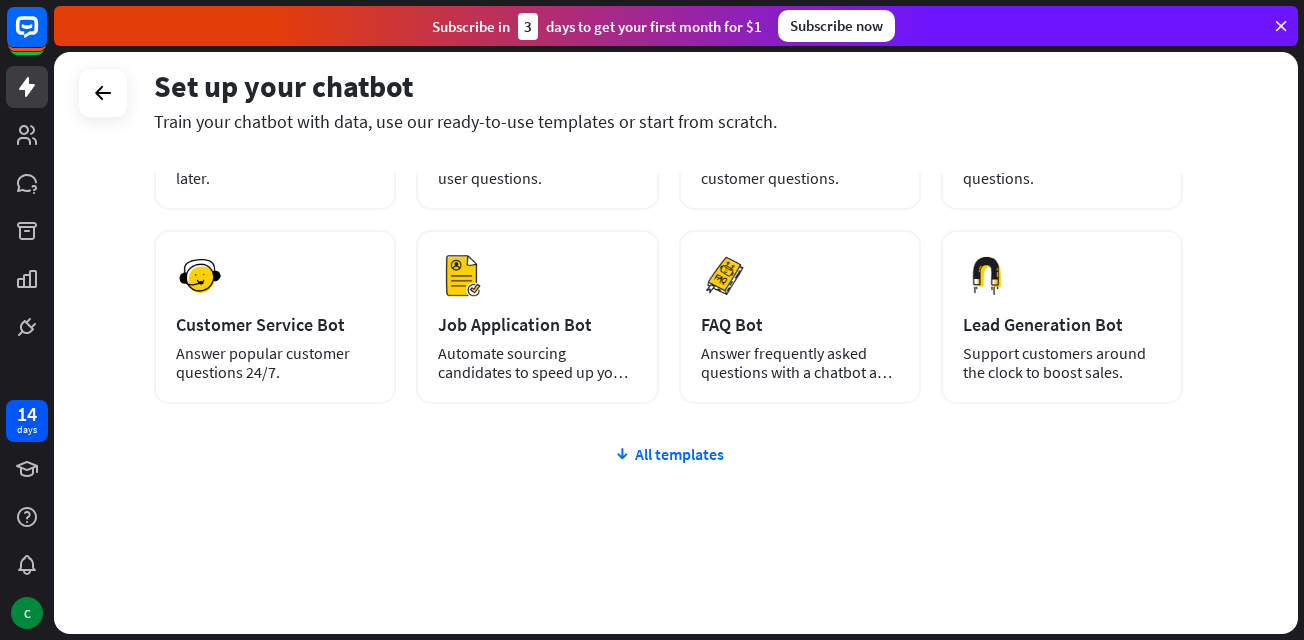 scroll, scrollTop: 245, scrollLeft: 0, axis: vertical 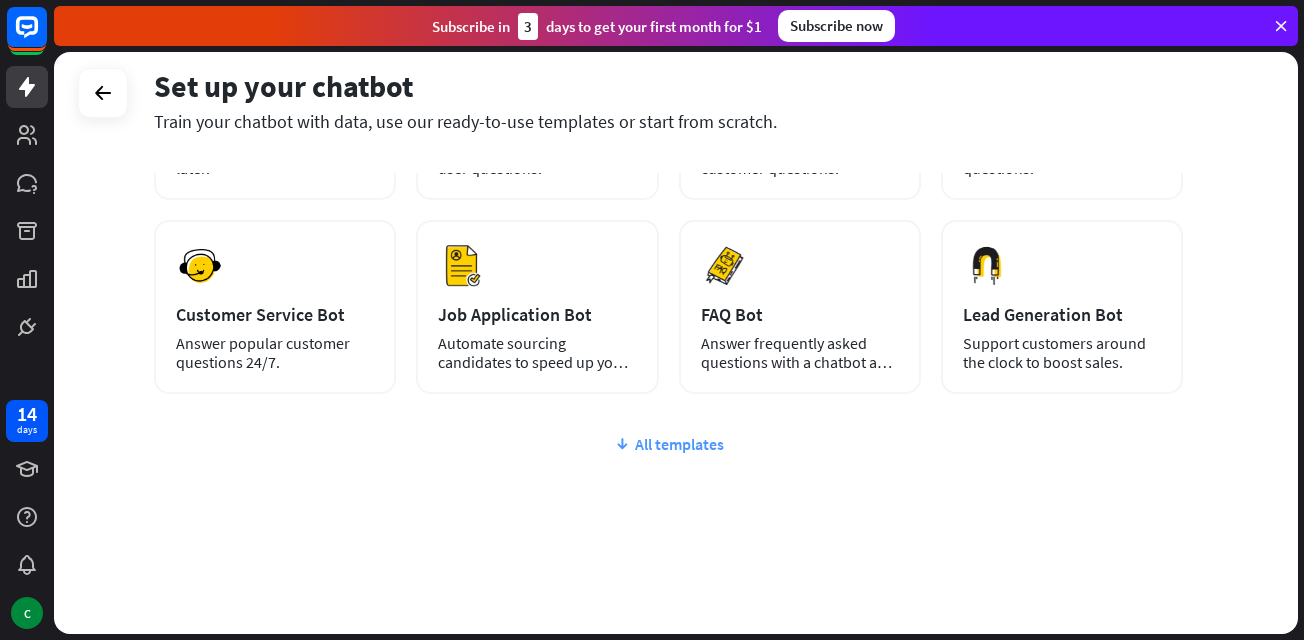 click on "All templates" at bounding box center [668, 444] 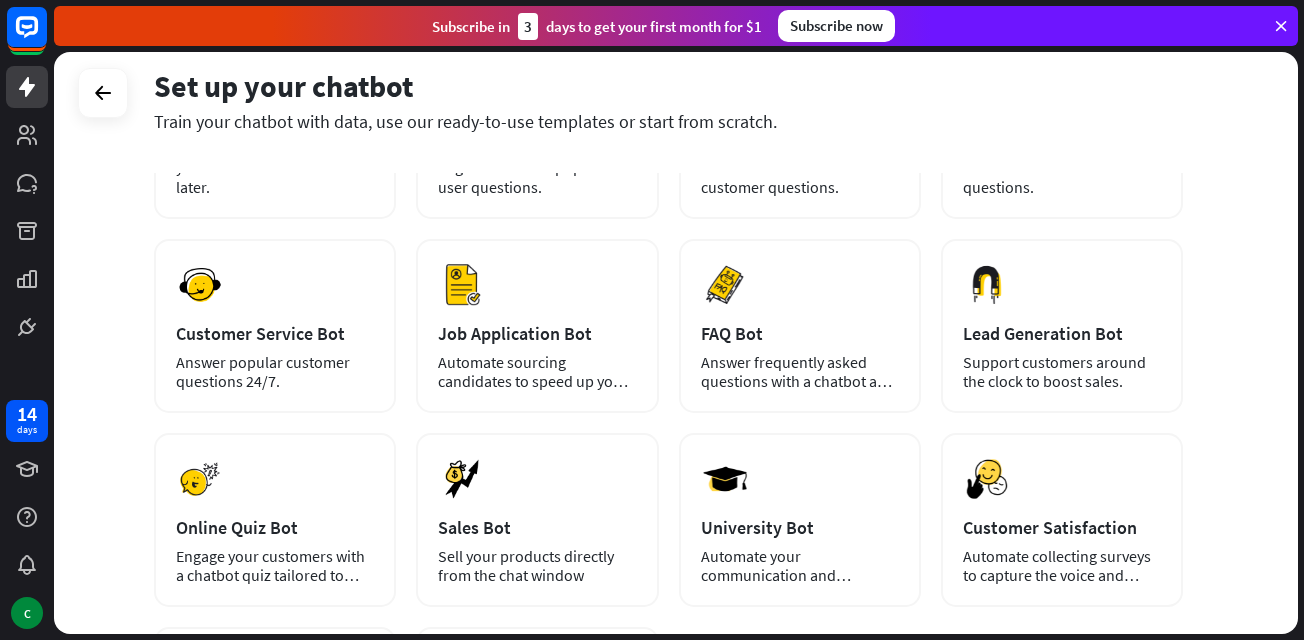 scroll, scrollTop: 0, scrollLeft: 0, axis: both 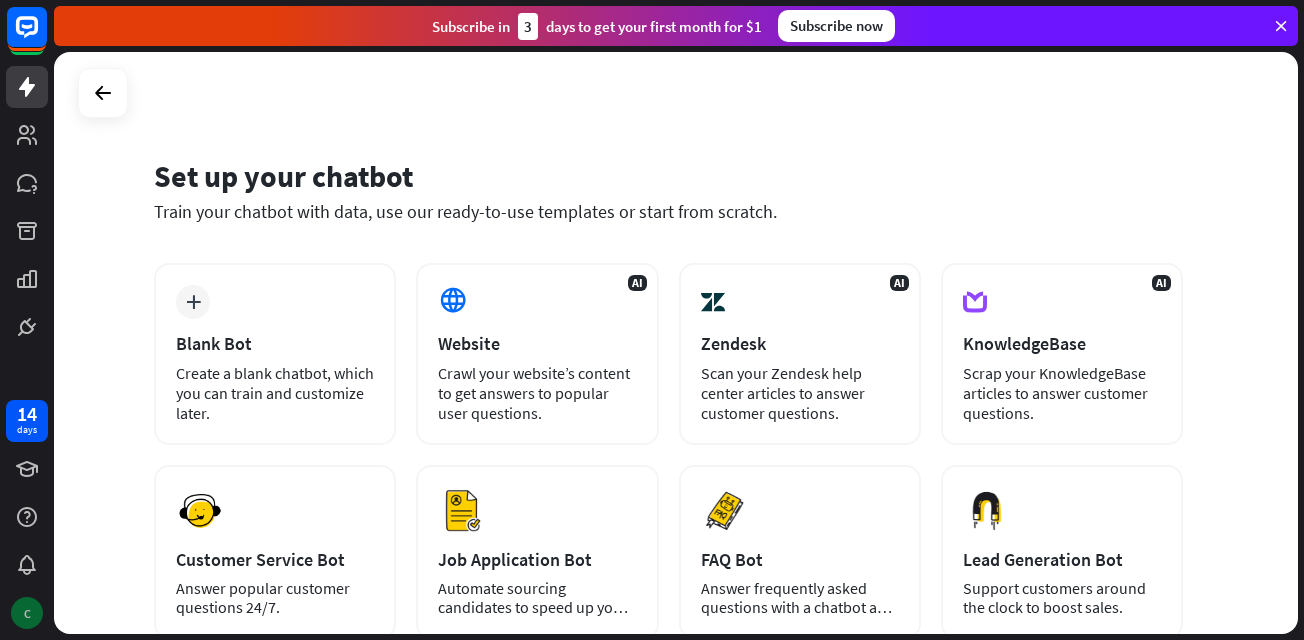 click on "C" at bounding box center [27, 613] 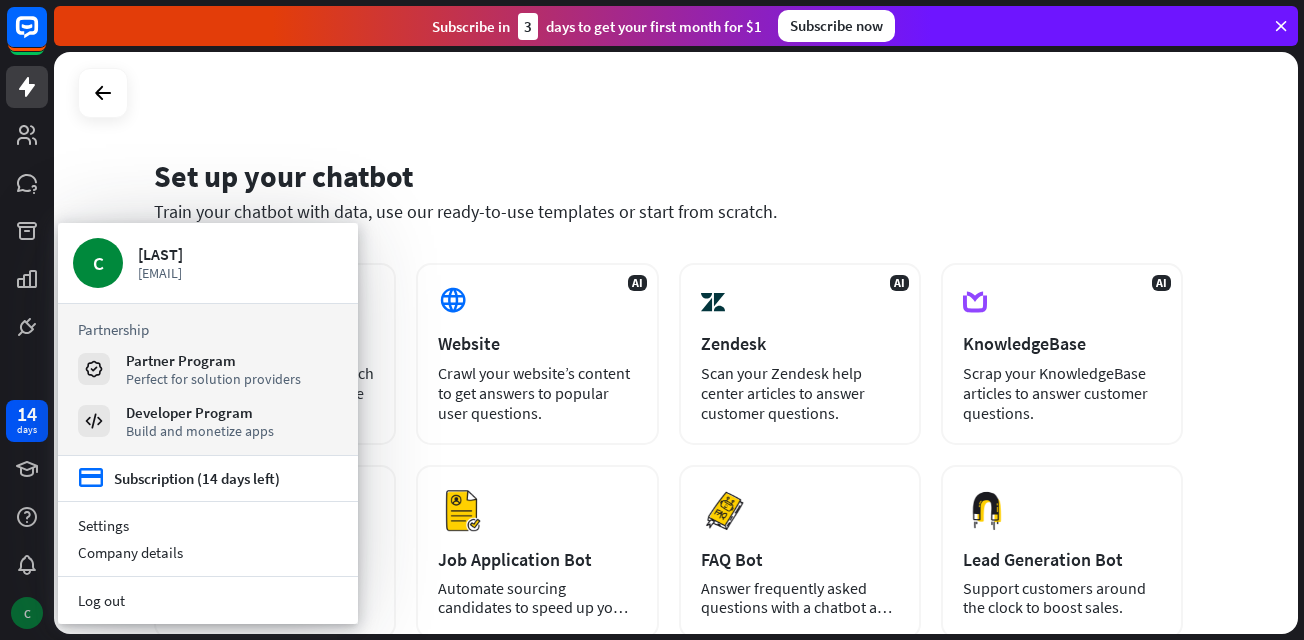 click on "C" at bounding box center [27, 613] 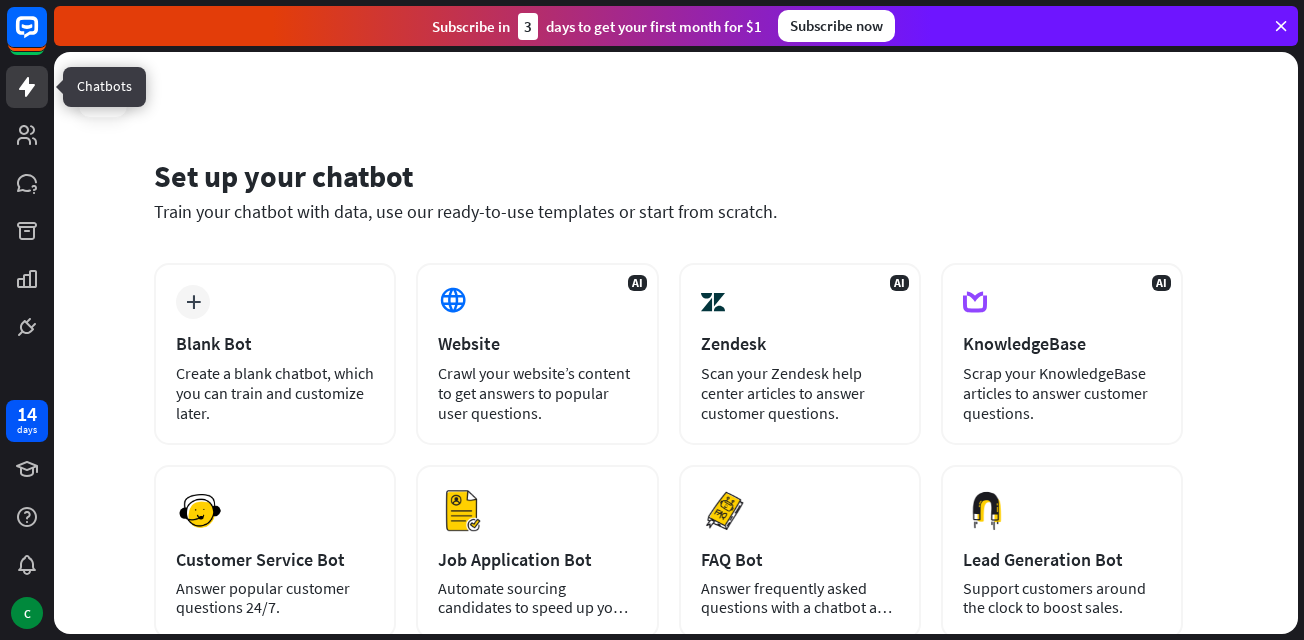 click 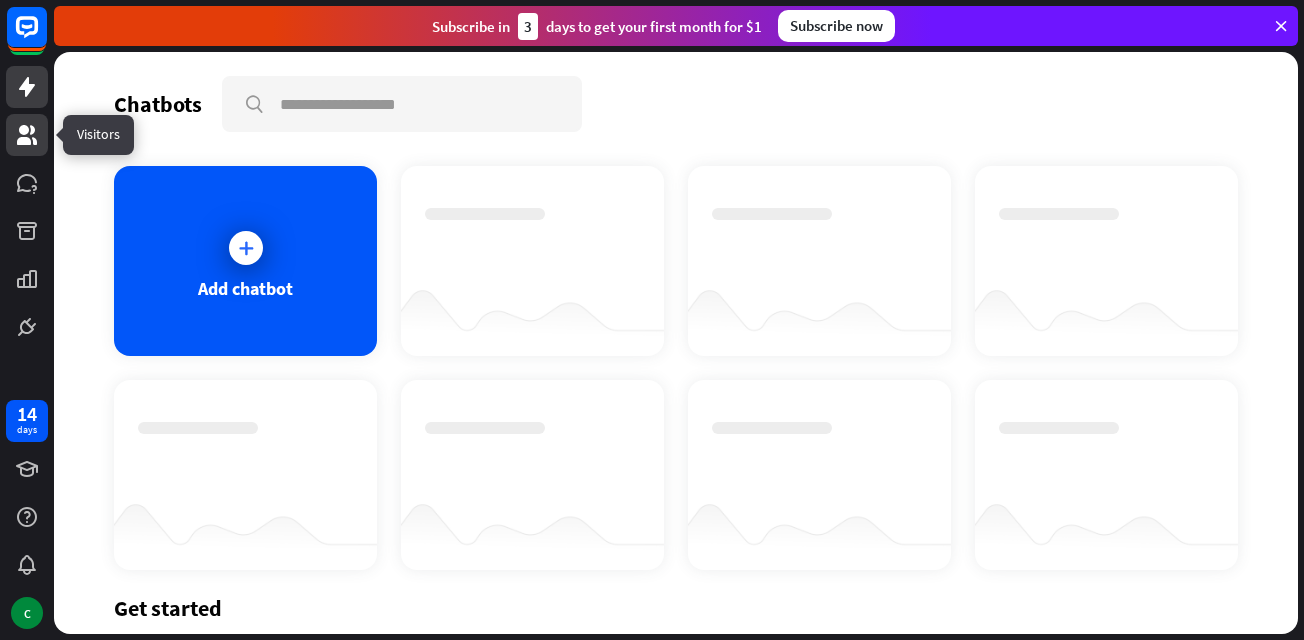 click 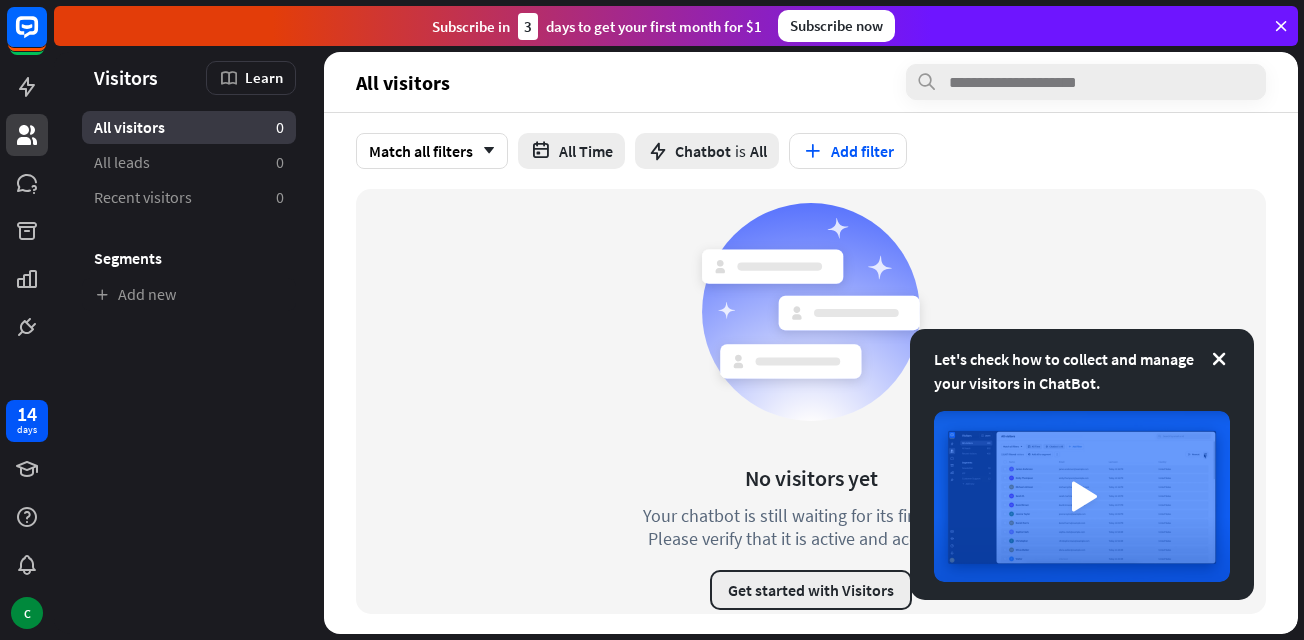 click on "Get started with Visitors" at bounding box center (811, 590) 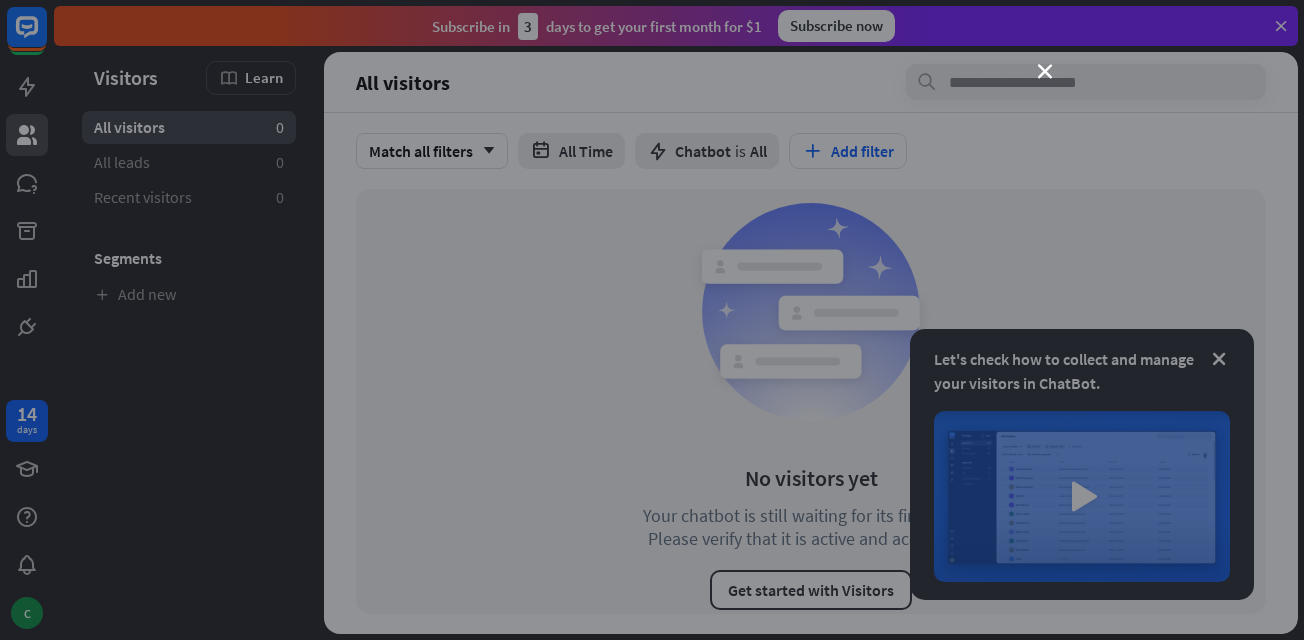 click on "close" at bounding box center (652, 320) 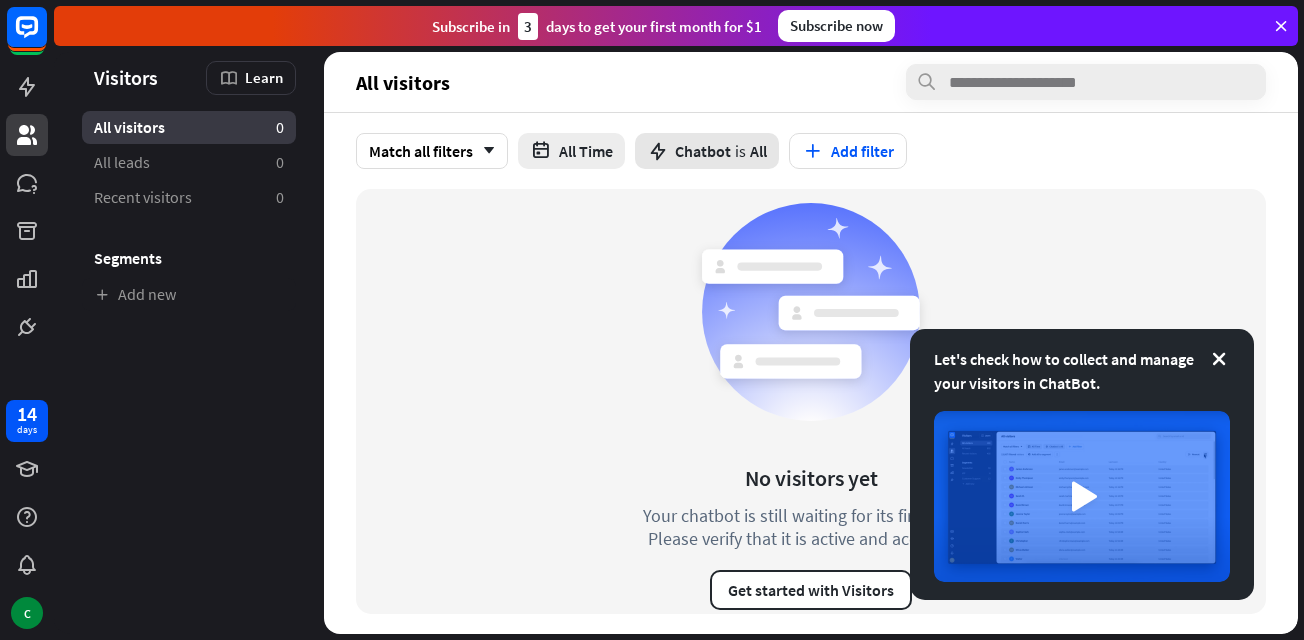 click on "Chatbot" at bounding box center [703, 151] 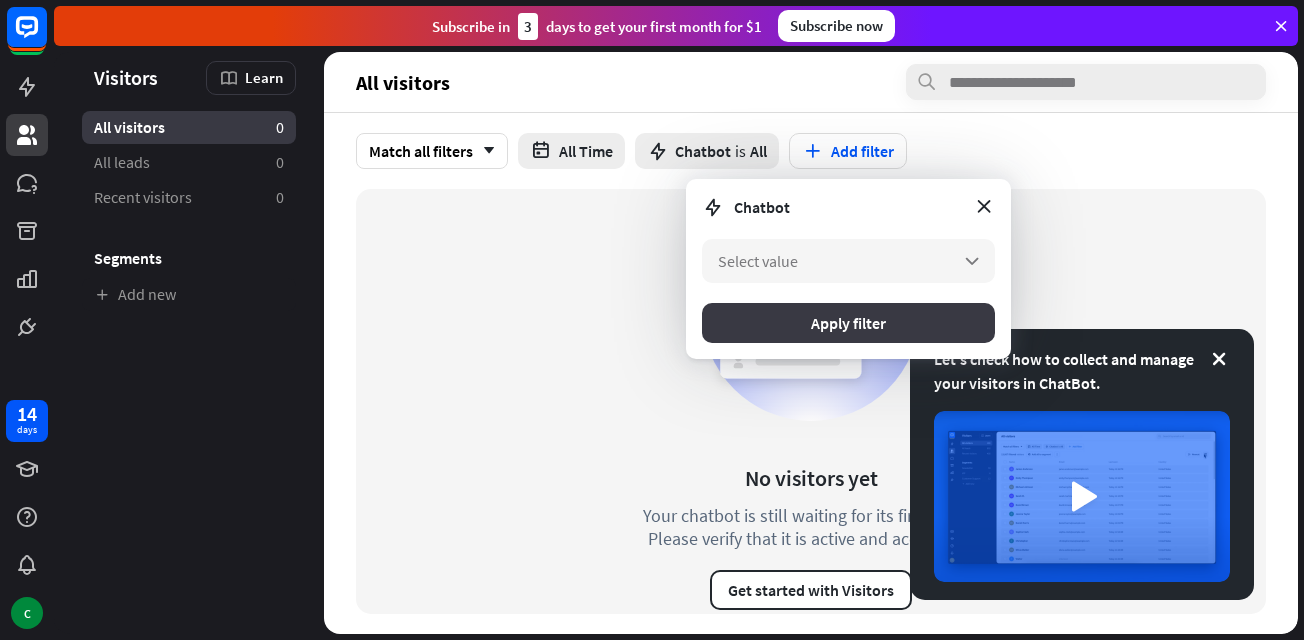 click on "Apply filter" at bounding box center (848, 323) 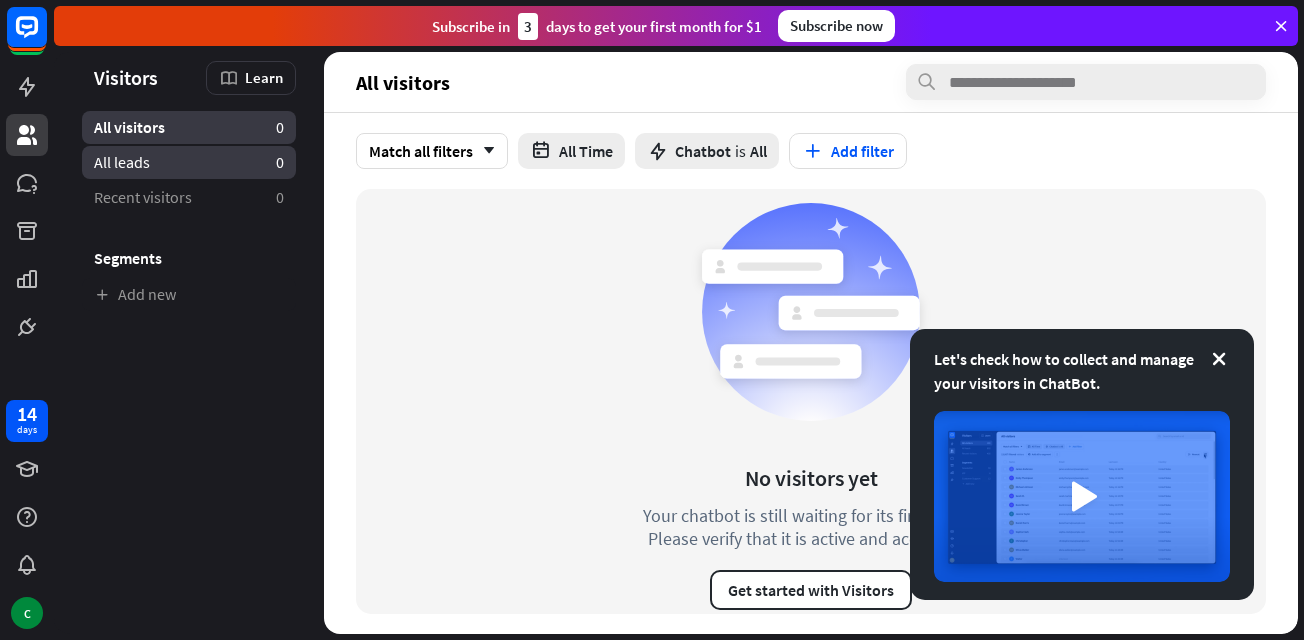 click on "All leads" at bounding box center [122, 162] 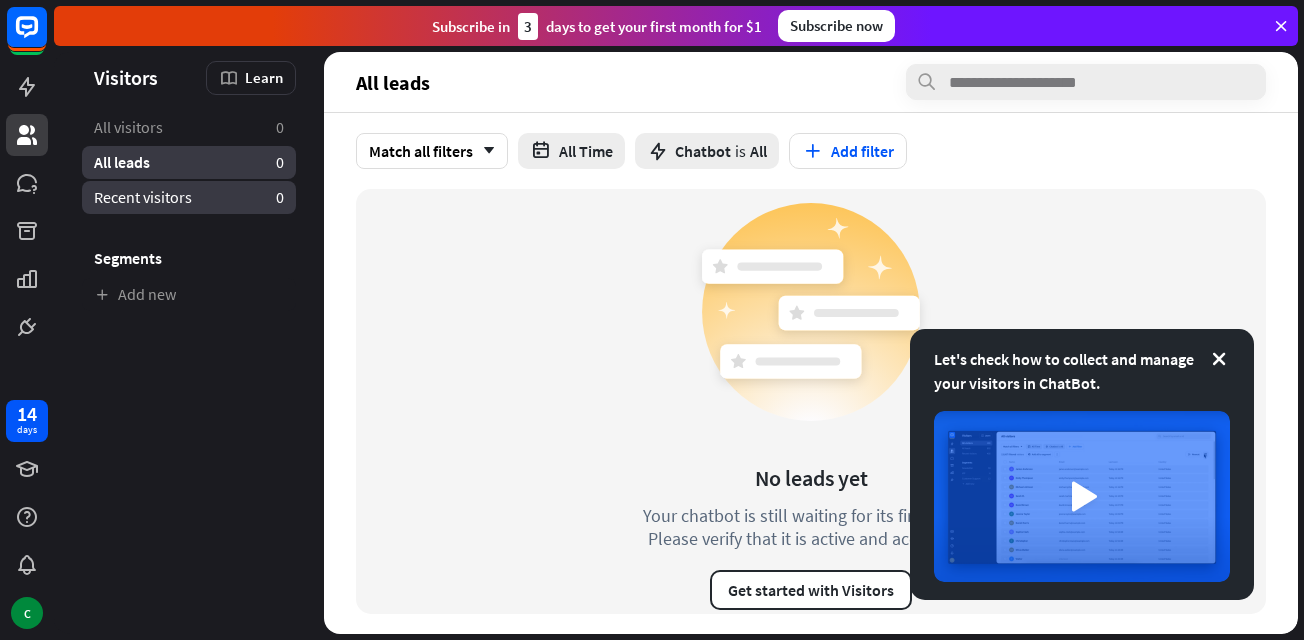 click on "Recent visitors" at bounding box center (143, 197) 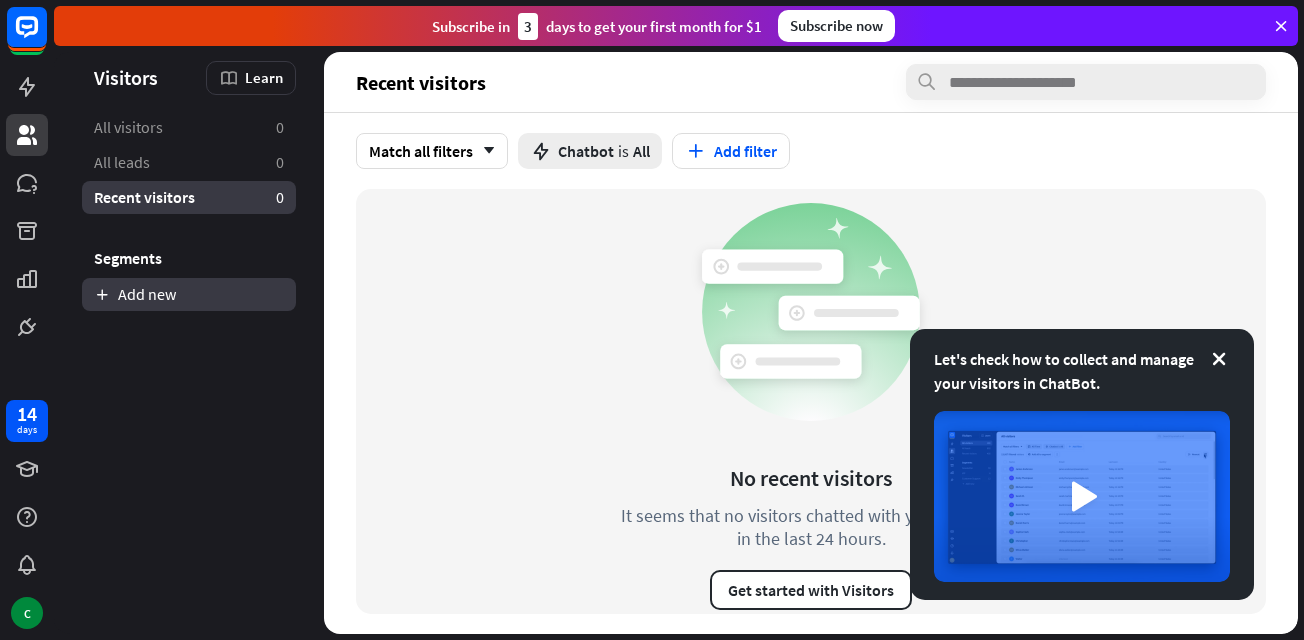 click on "Add new" at bounding box center (189, 294) 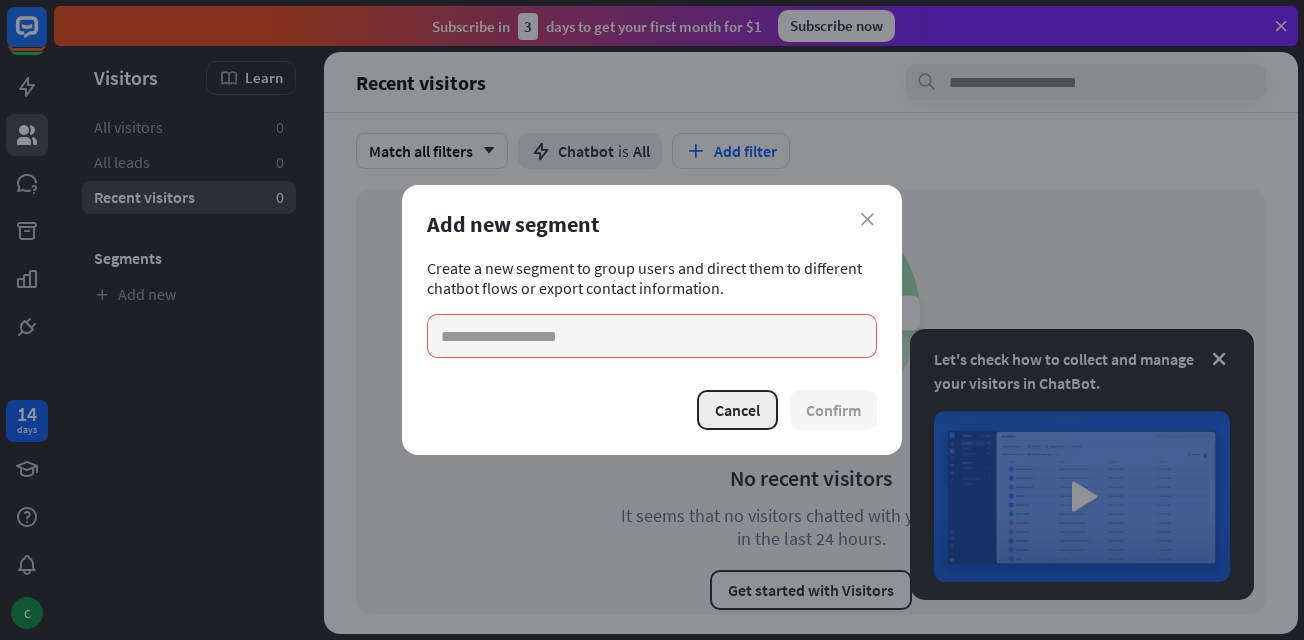click on "Cancel" at bounding box center [737, 410] 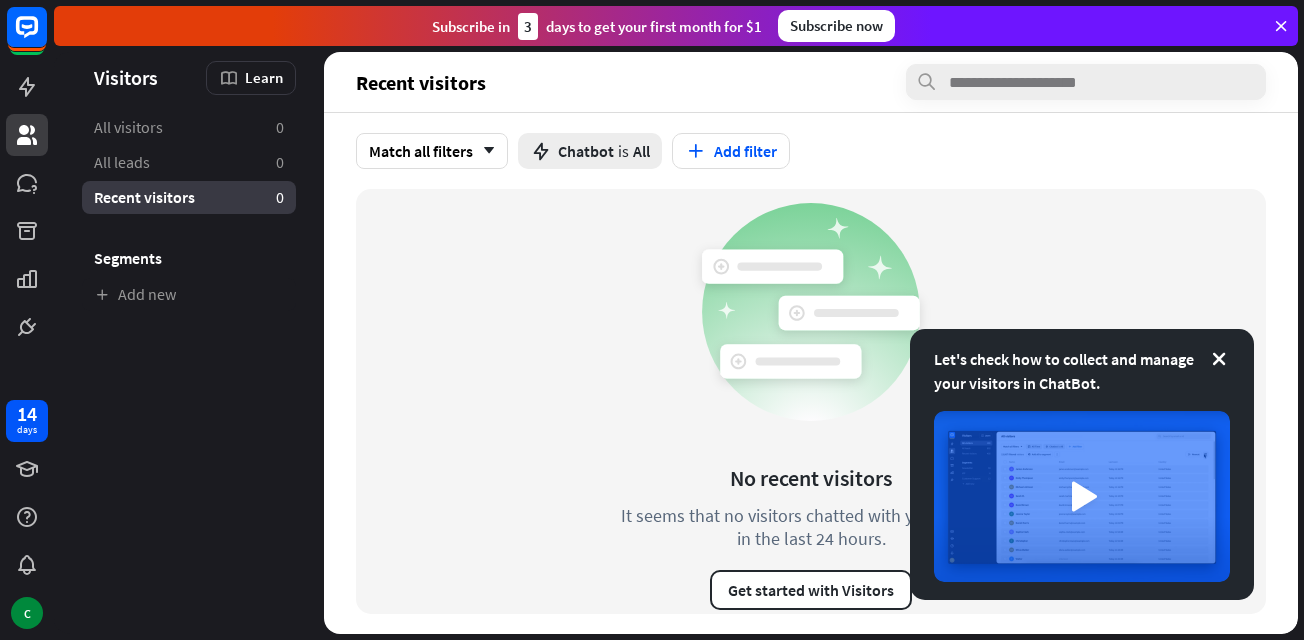 click on "Subscribe in
3
days
to get your first month for $1
Subscribe now" at bounding box center (676, 26) 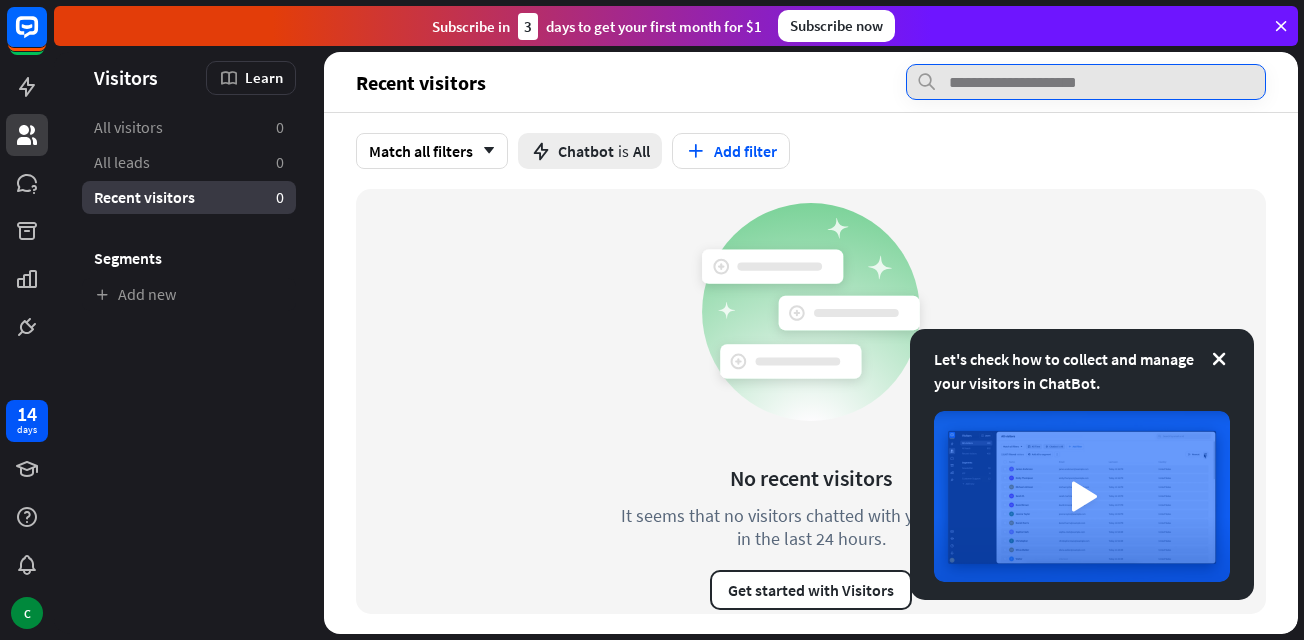 click at bounding box center [1086, 82] 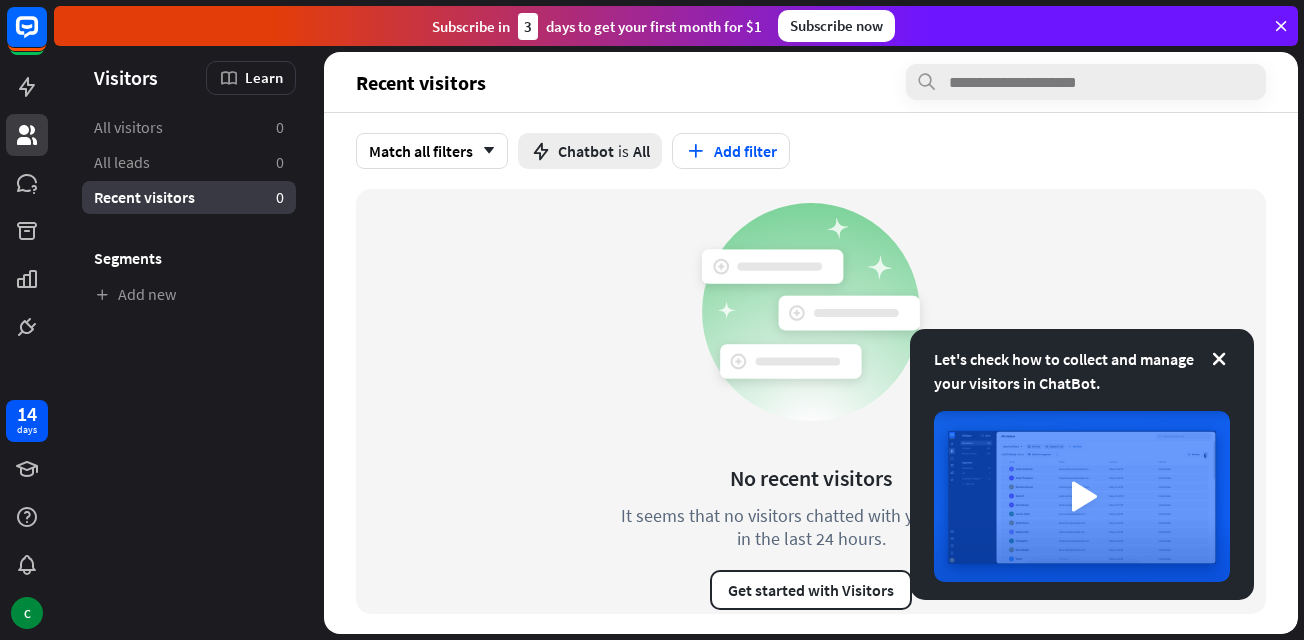click on "Match all filters
arrow_down
Chatbot   is   All
Add filter" at bounding box center [811, 151] 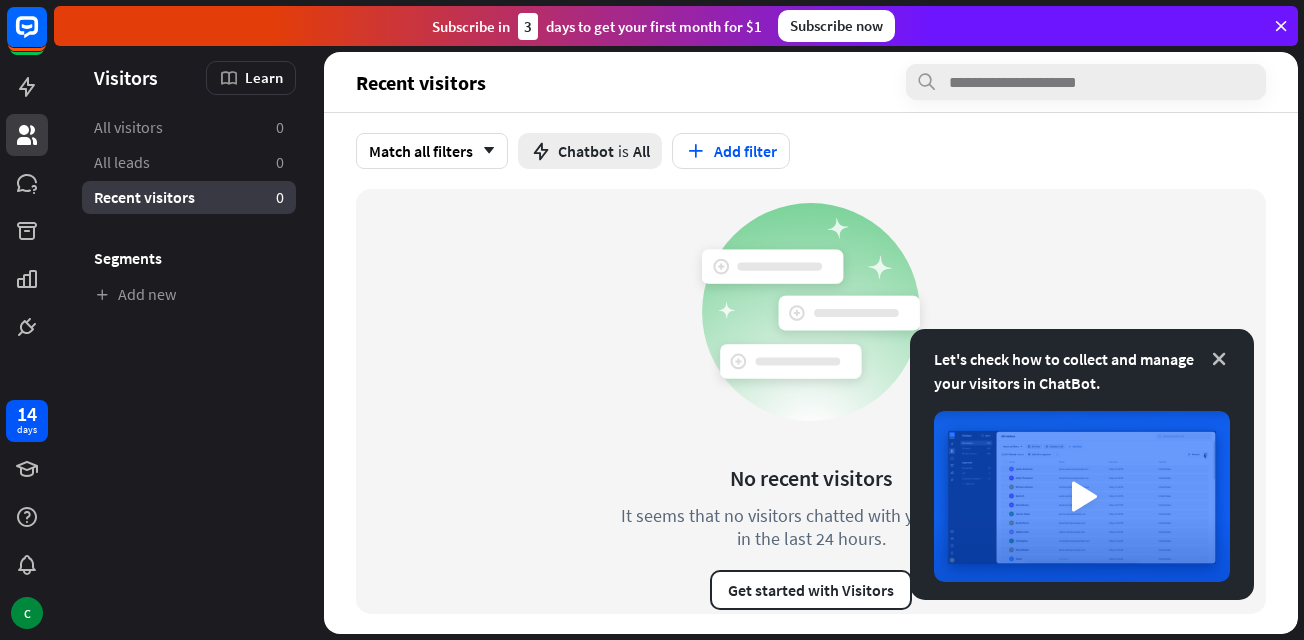 click at bounding box center (1219, 359) 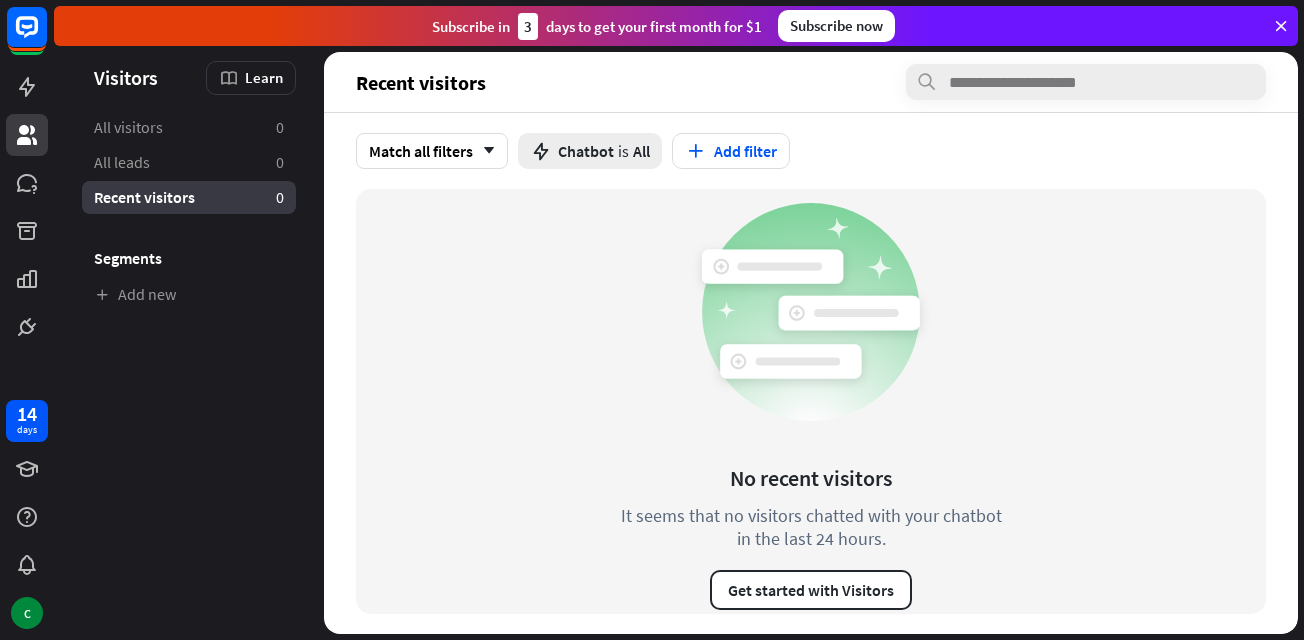 click on "Recent visitors
0" at bounding box center (189, 197) 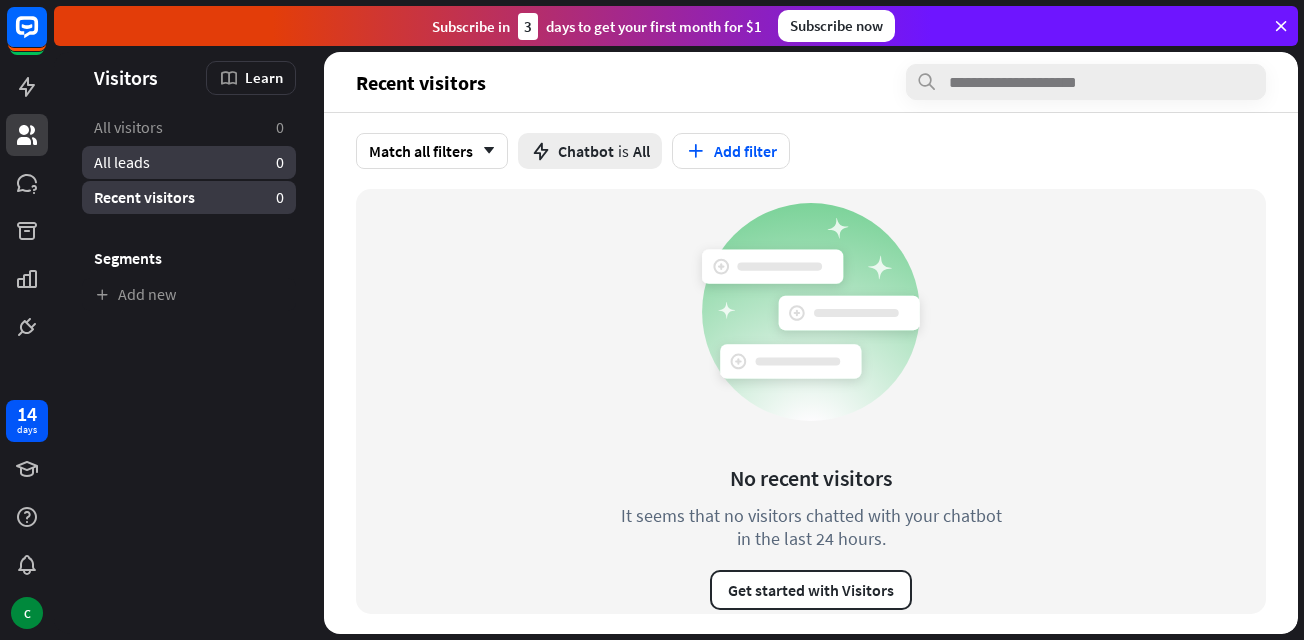 click on "All leads
0" at bounding box center (189, 162) 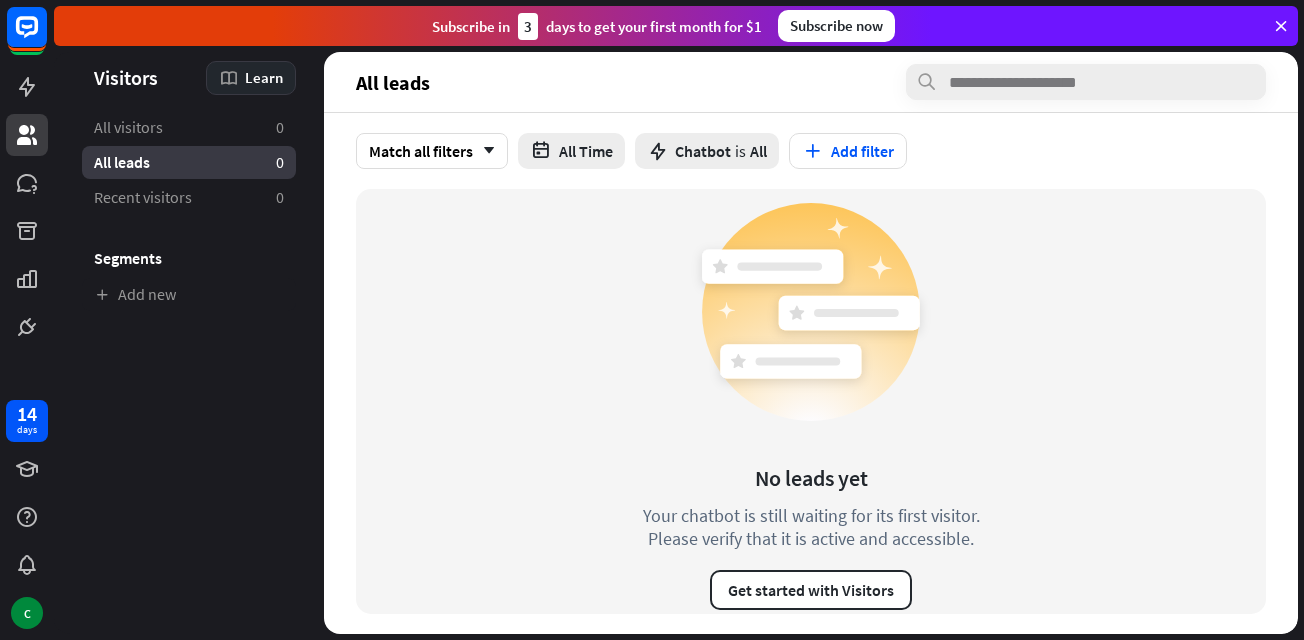 click on "Learn" at bounding box center [264, 77] 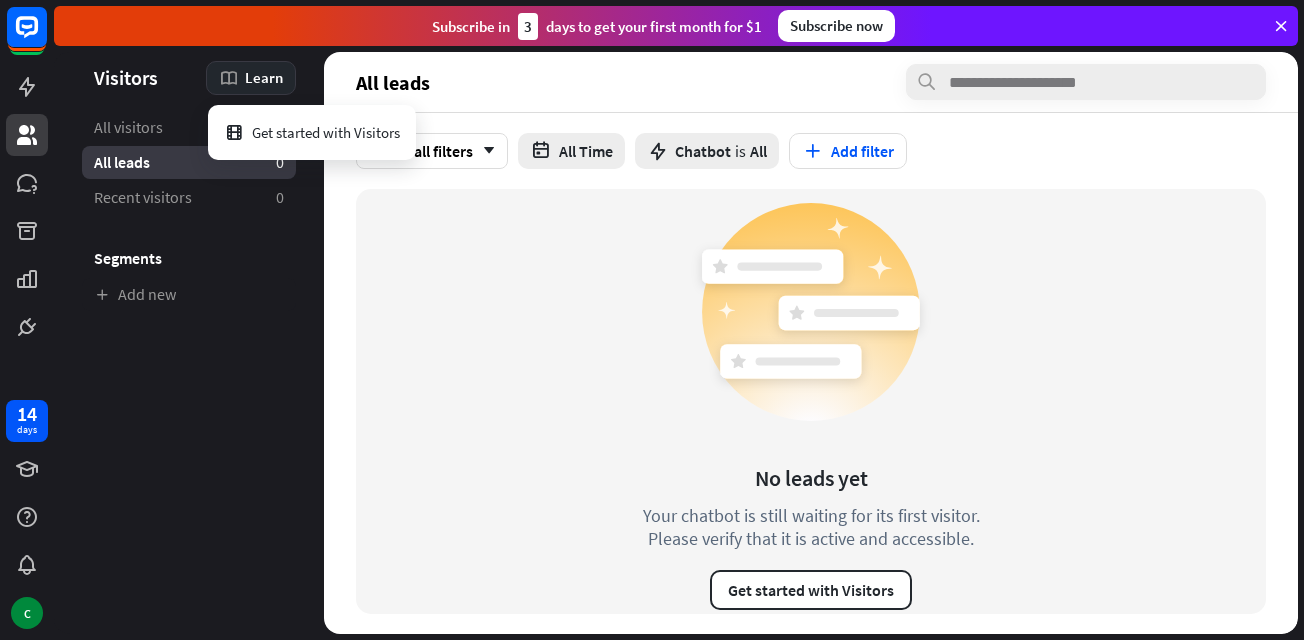 click on "Learn" at bounding box center [264, 77] 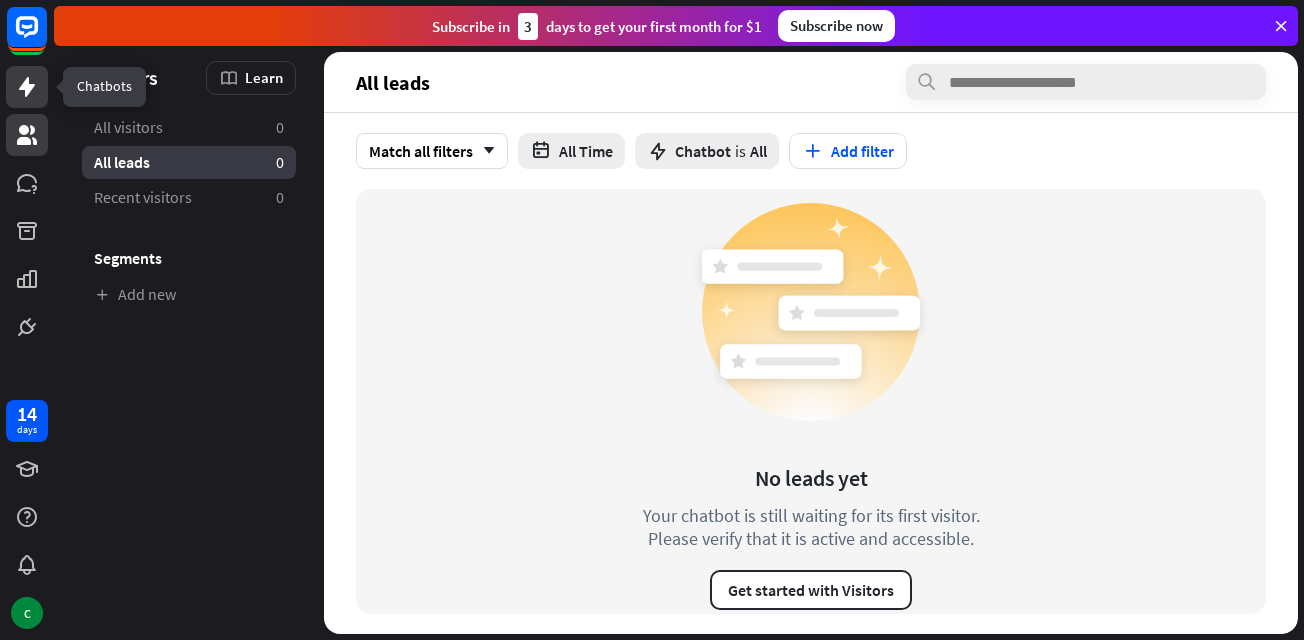 click 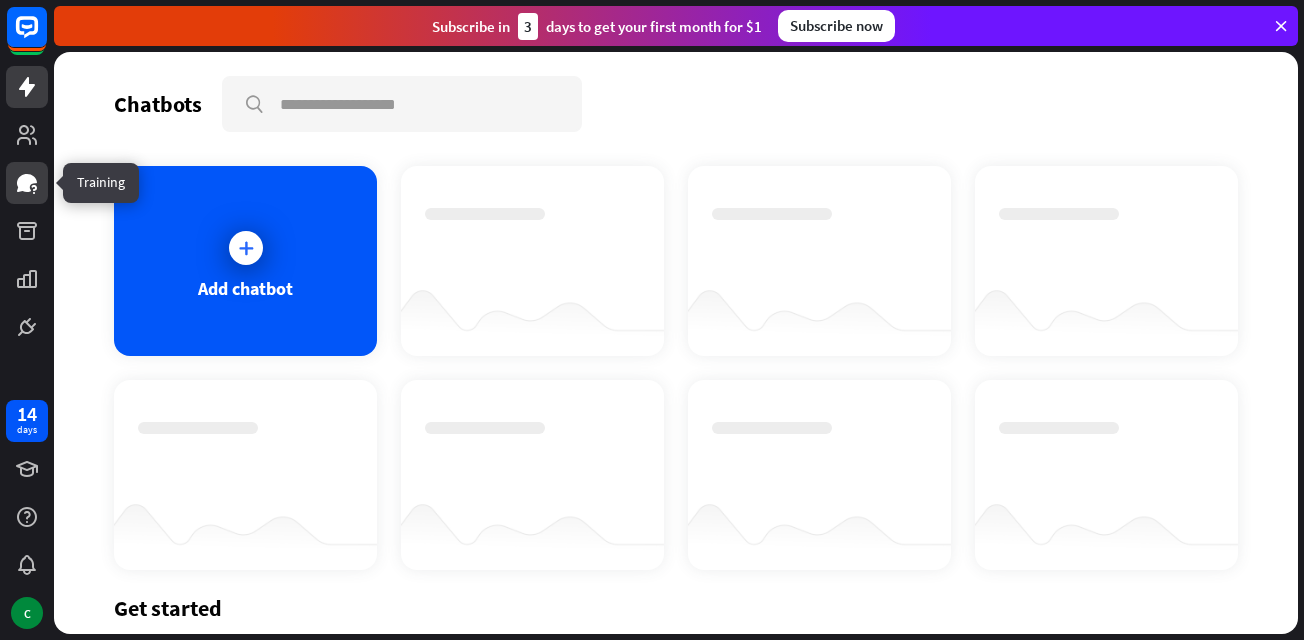 click 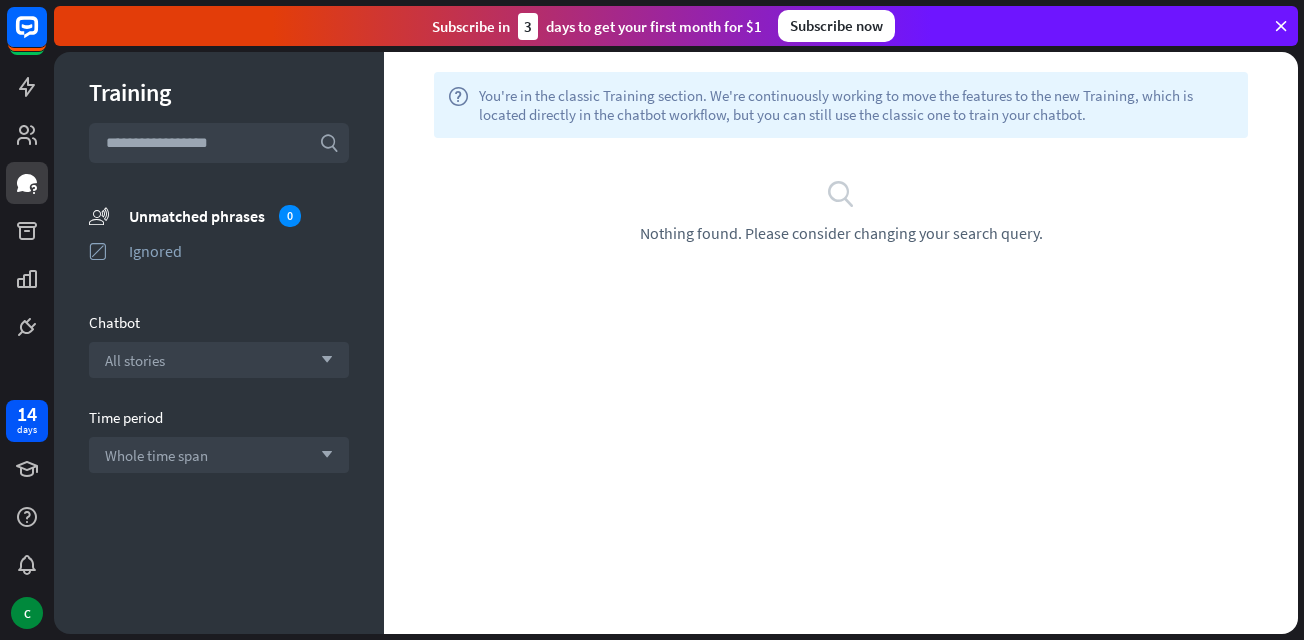 click on "Subscribe in
3
days
to get your first month for $1" at bounding box center (597, 26) 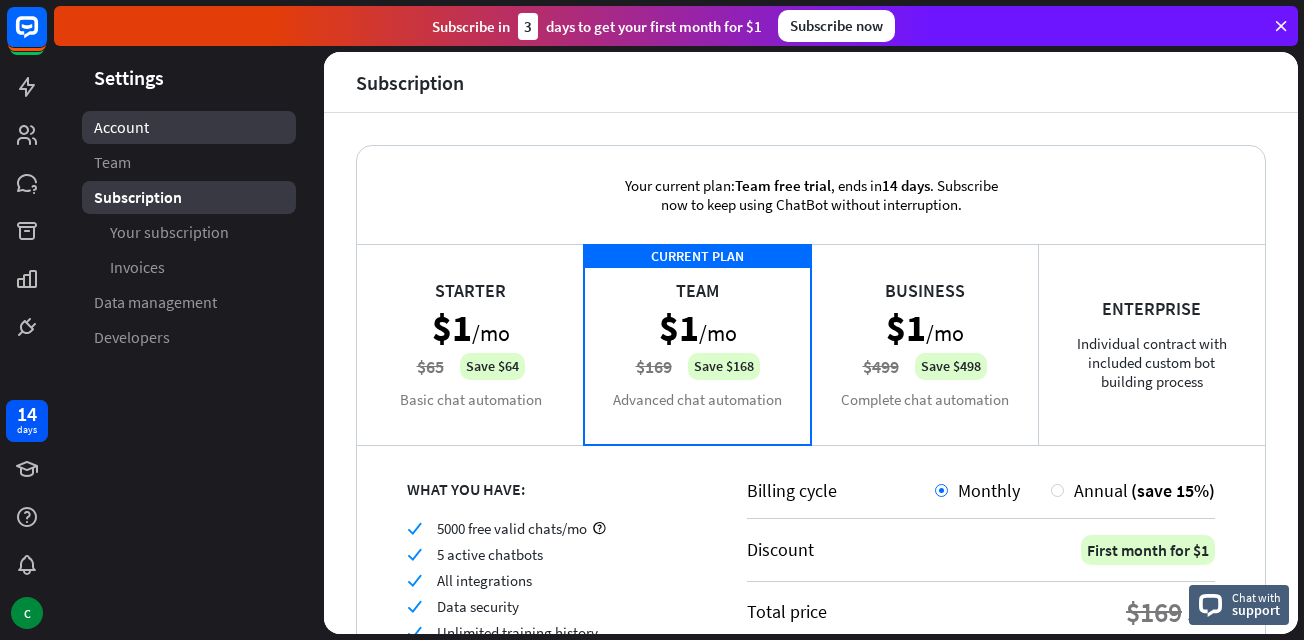 click on "Account" at bounding box center (121, 127) 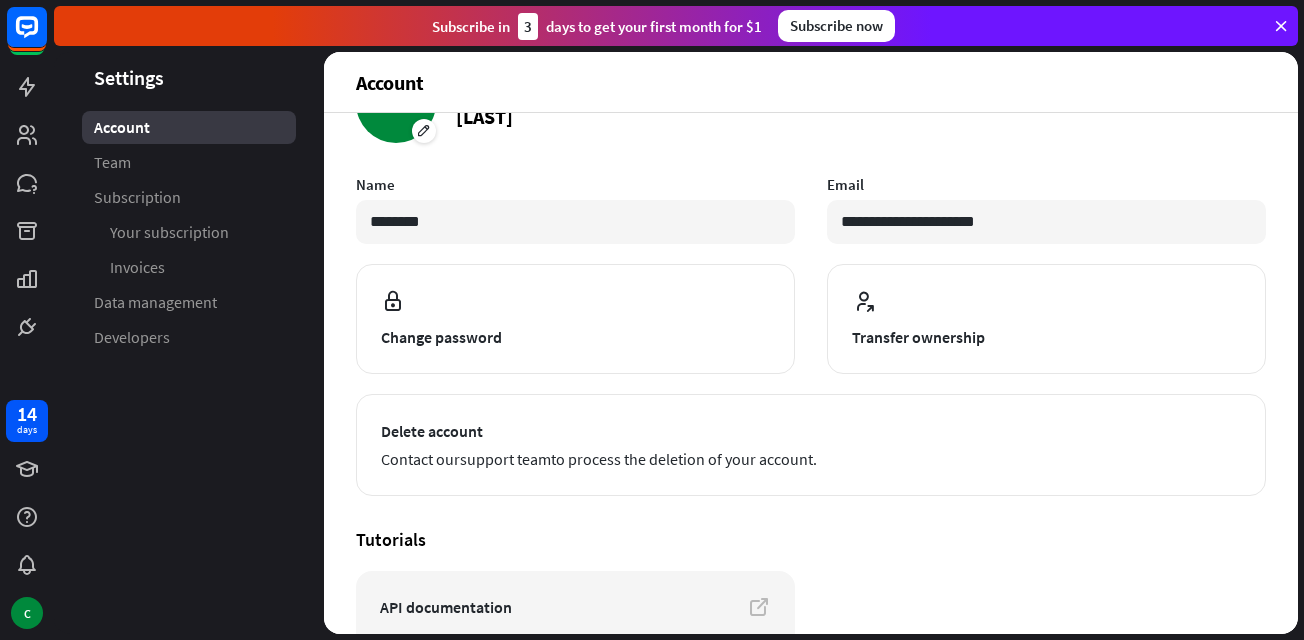 scroll, scrollTop: 247, scrollLeft: 0, axis: vertical 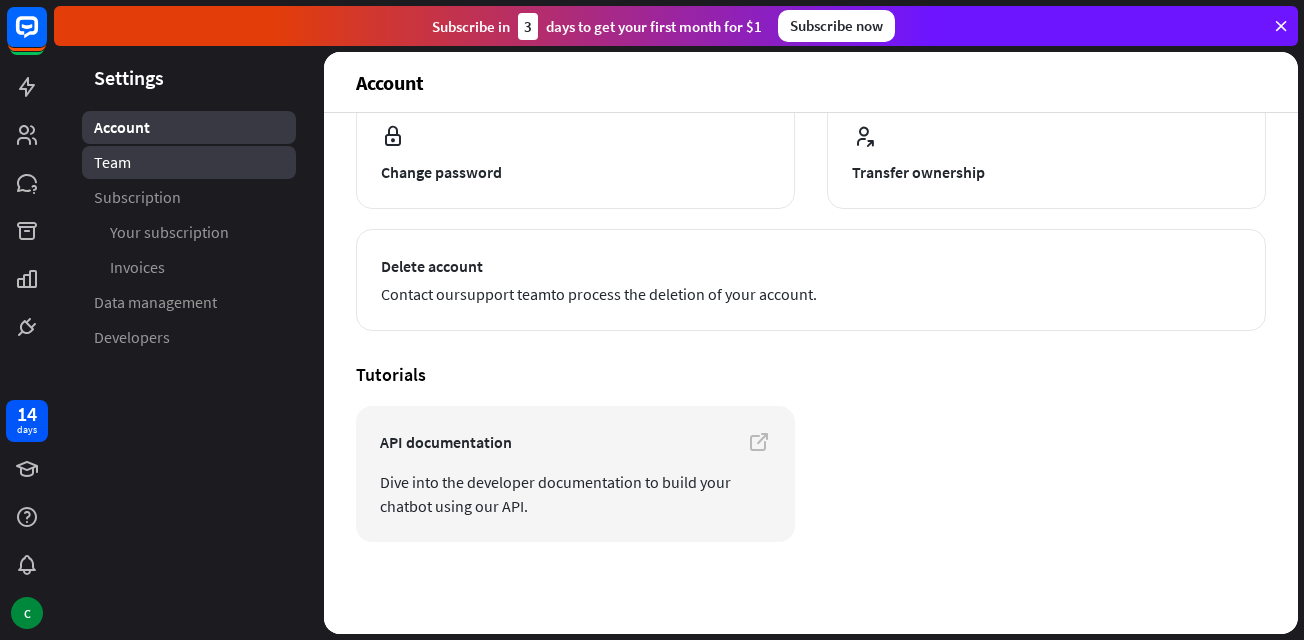 click on "Team" at bounding box center (189, 162) 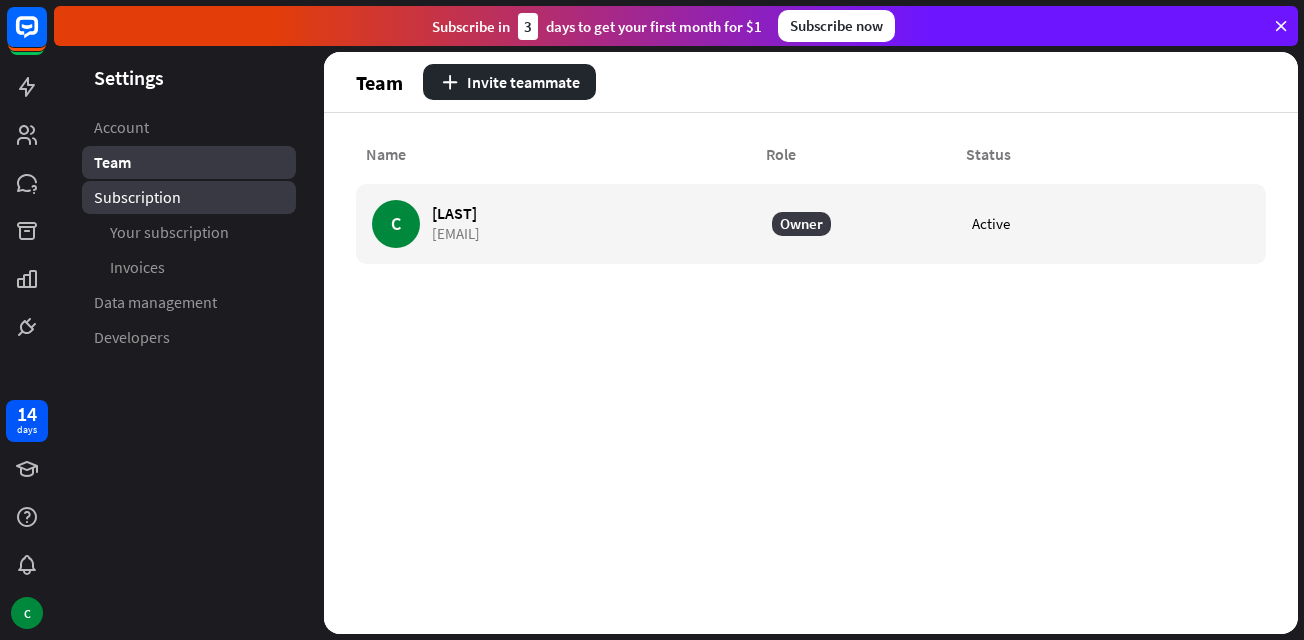click on "Subscription" at bounding box center (137, 197) 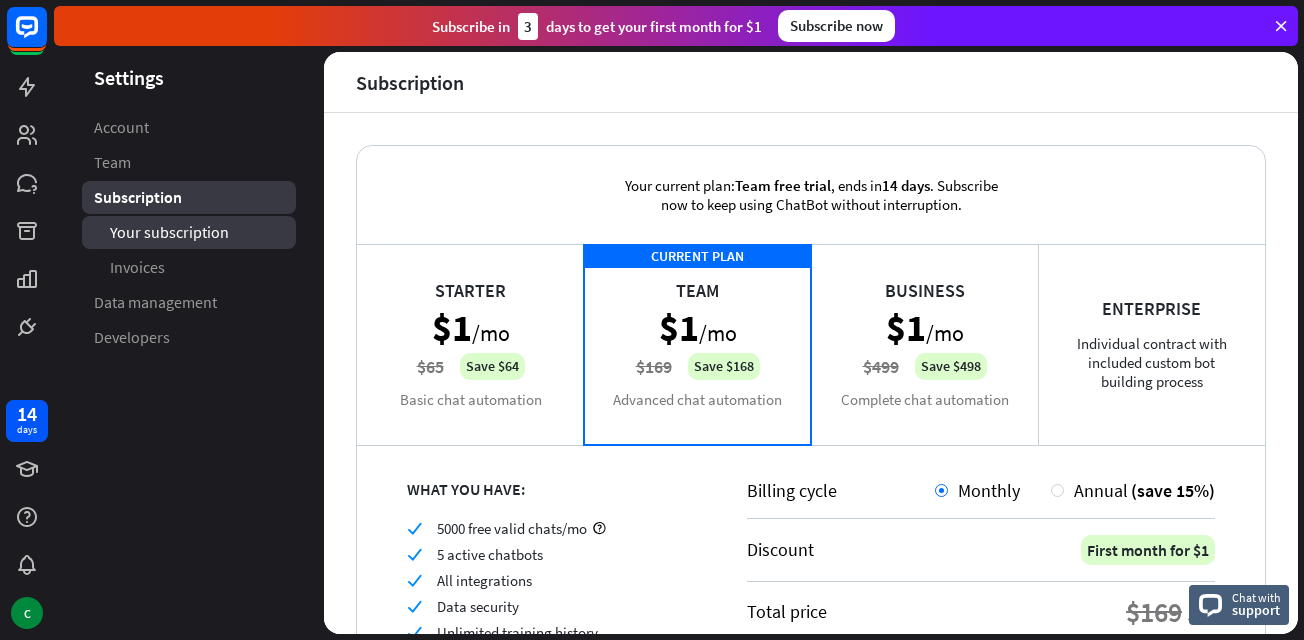click on "Your subscription" at bounding box center [169, 232] 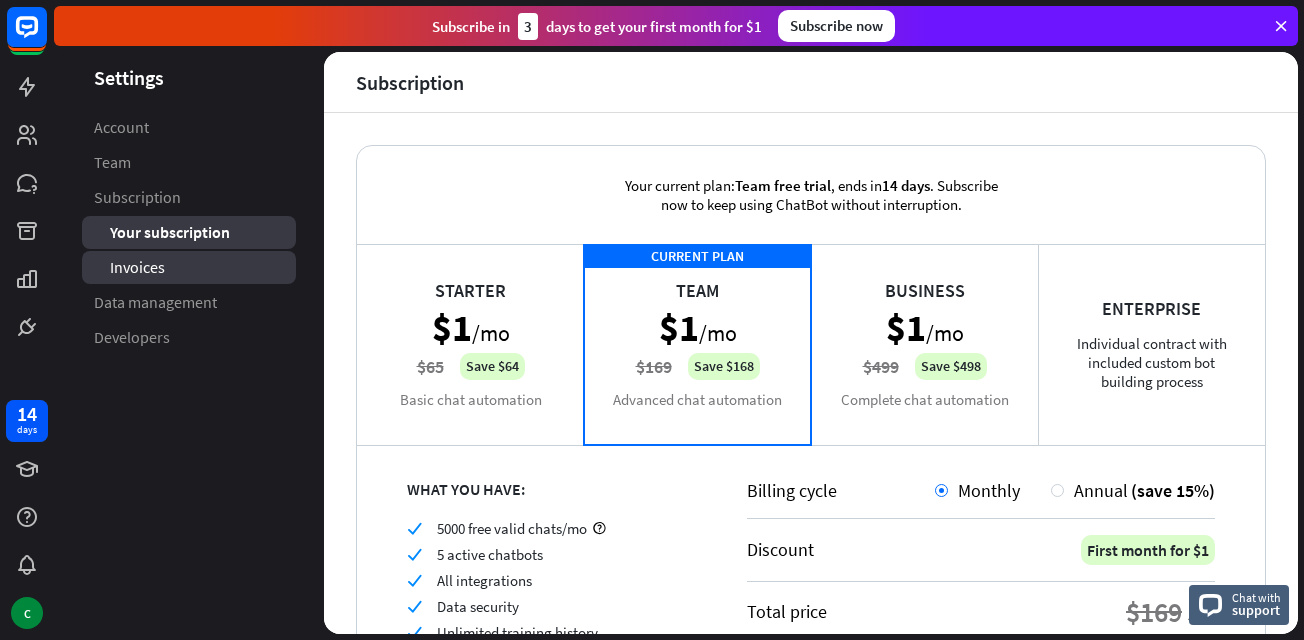 click on "Invoices" at bounding box center [137, 267] 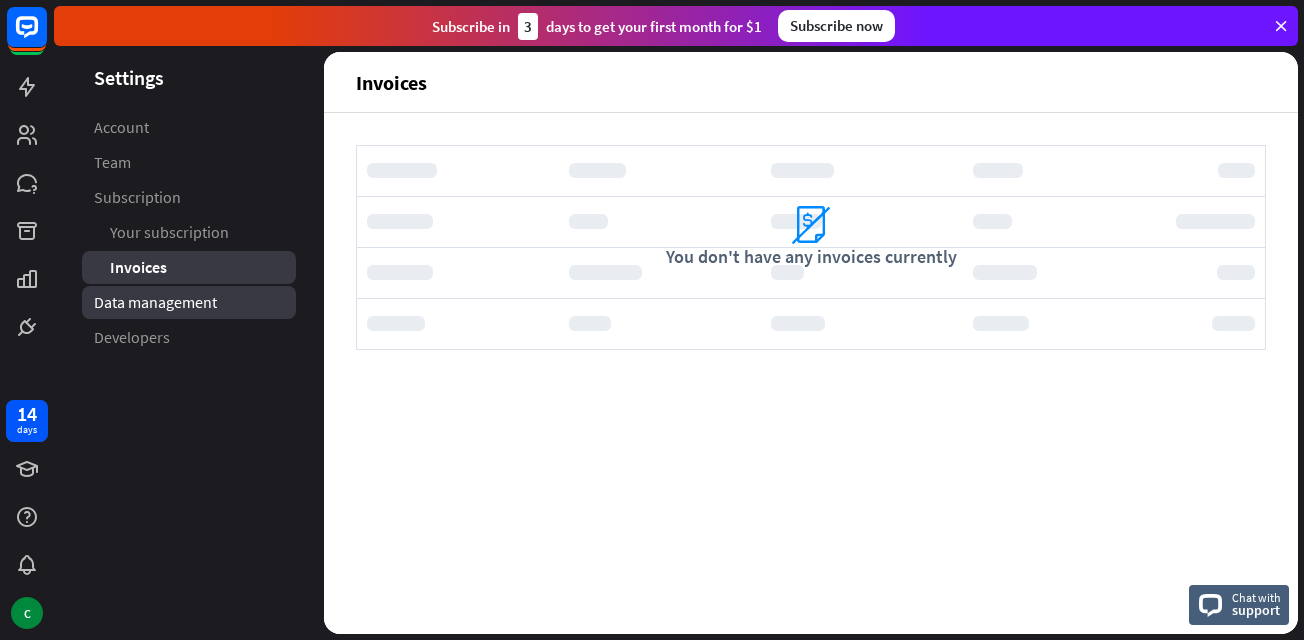 click on "Data management" at bounding box center [155, 302] 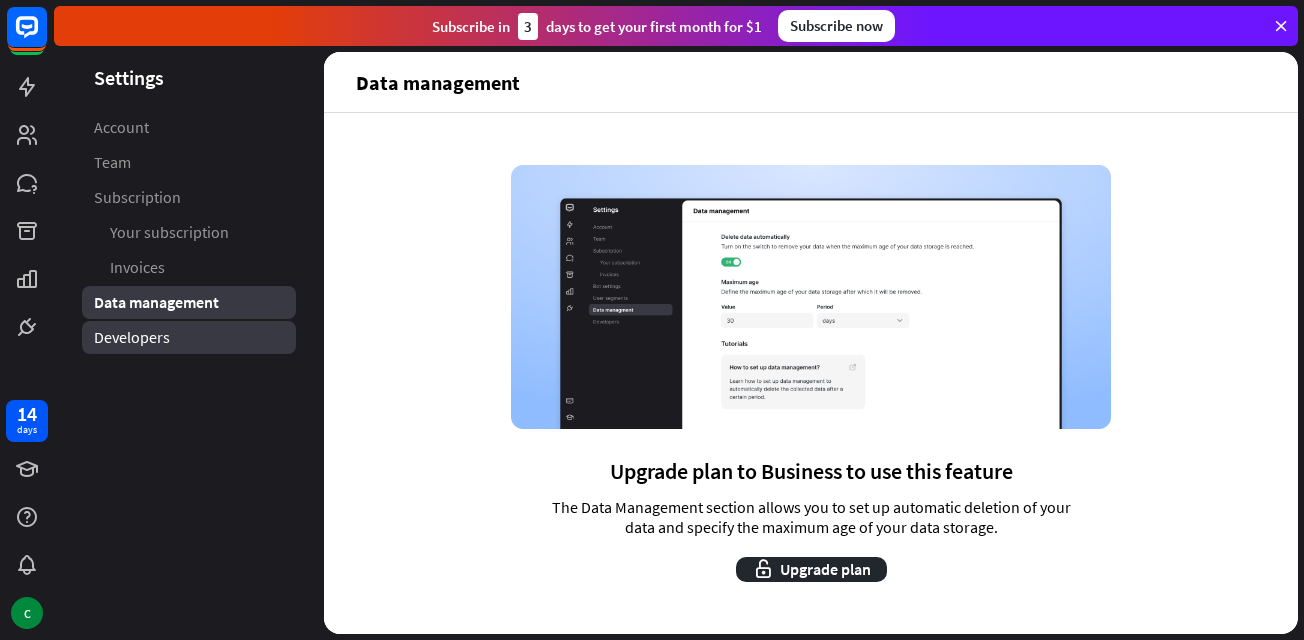click on "Developers" at bounding box center [132, 337] 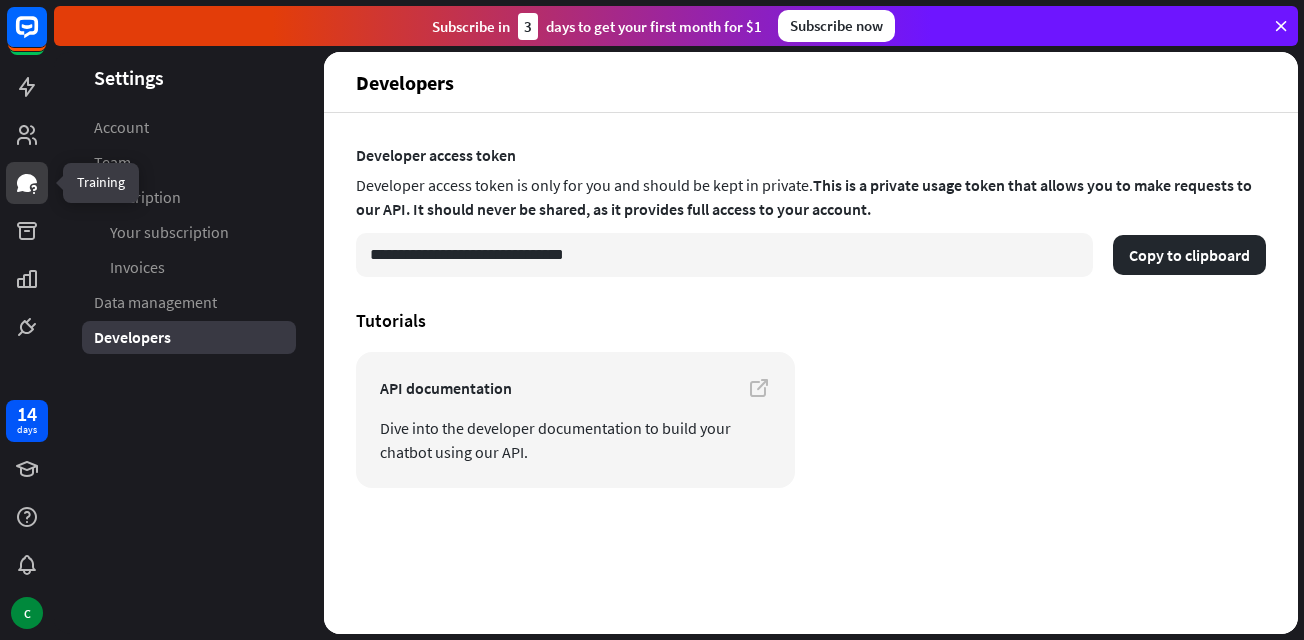 click 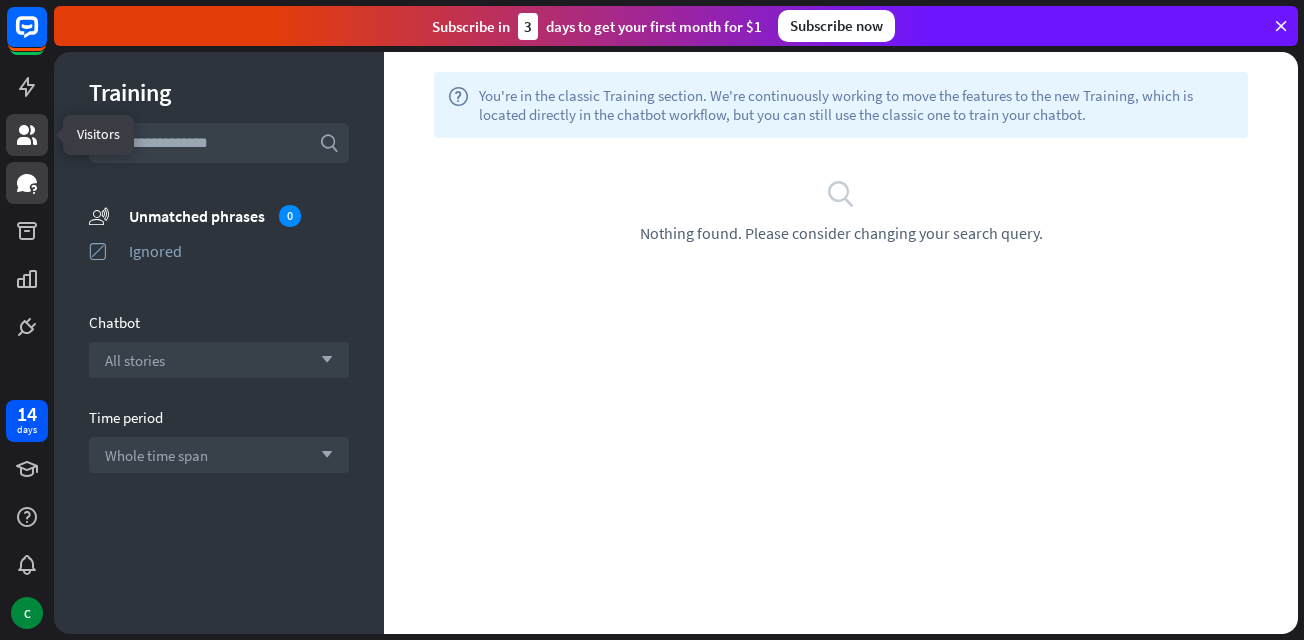 click 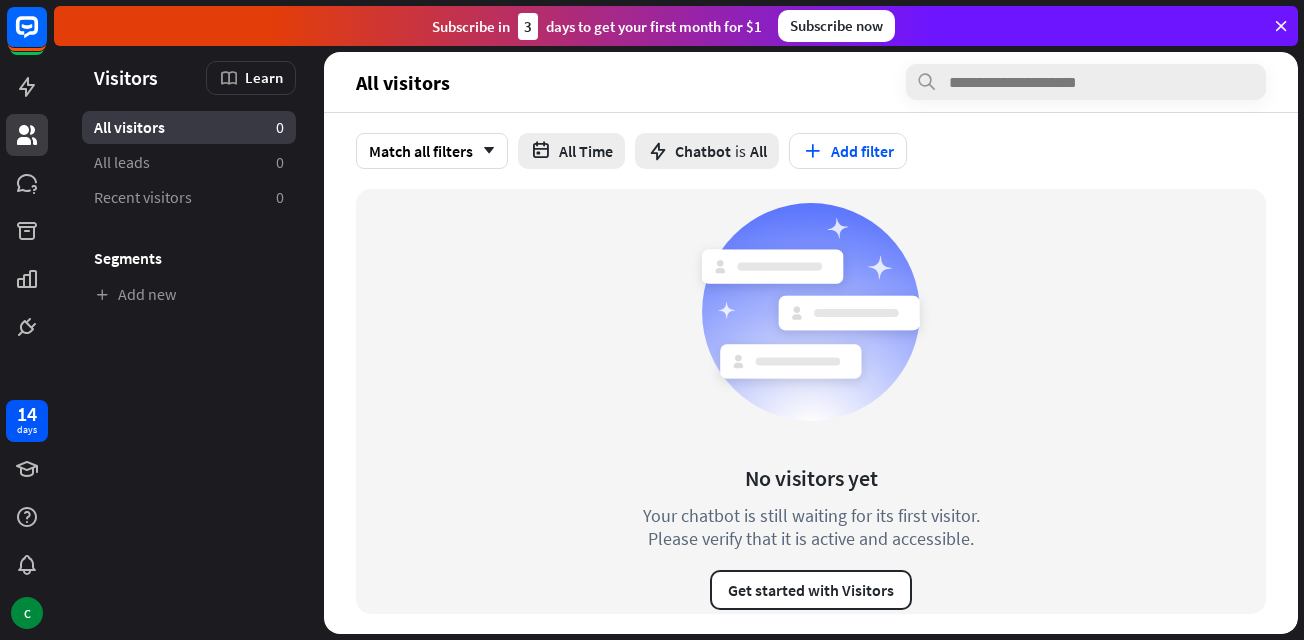 click at bounding box center (1281, 26) 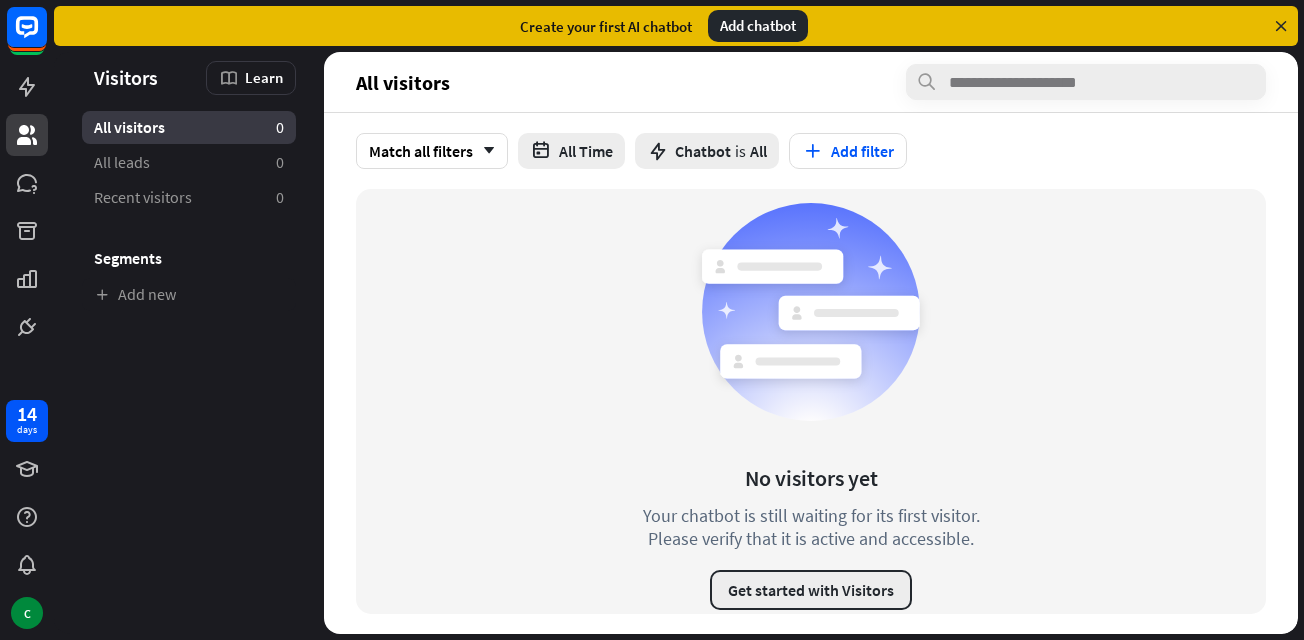 click on "Get started with Visitors" at bounding box center (811, 590) 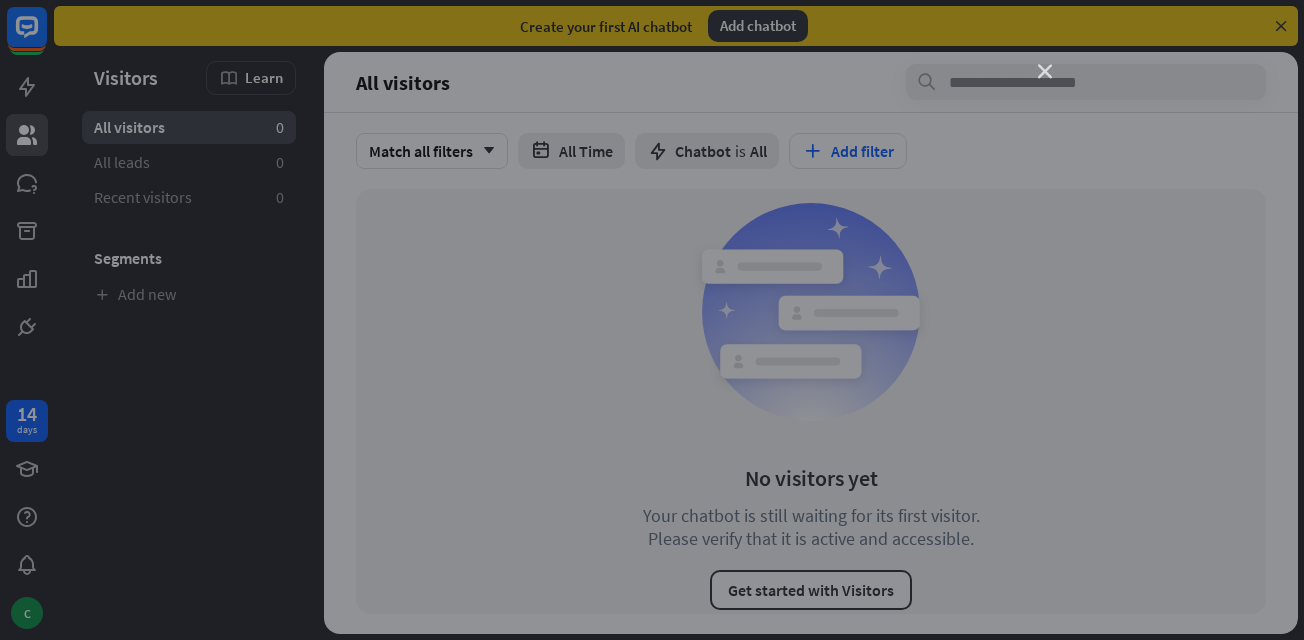 click on "close" at bounding box center [1045, 72] 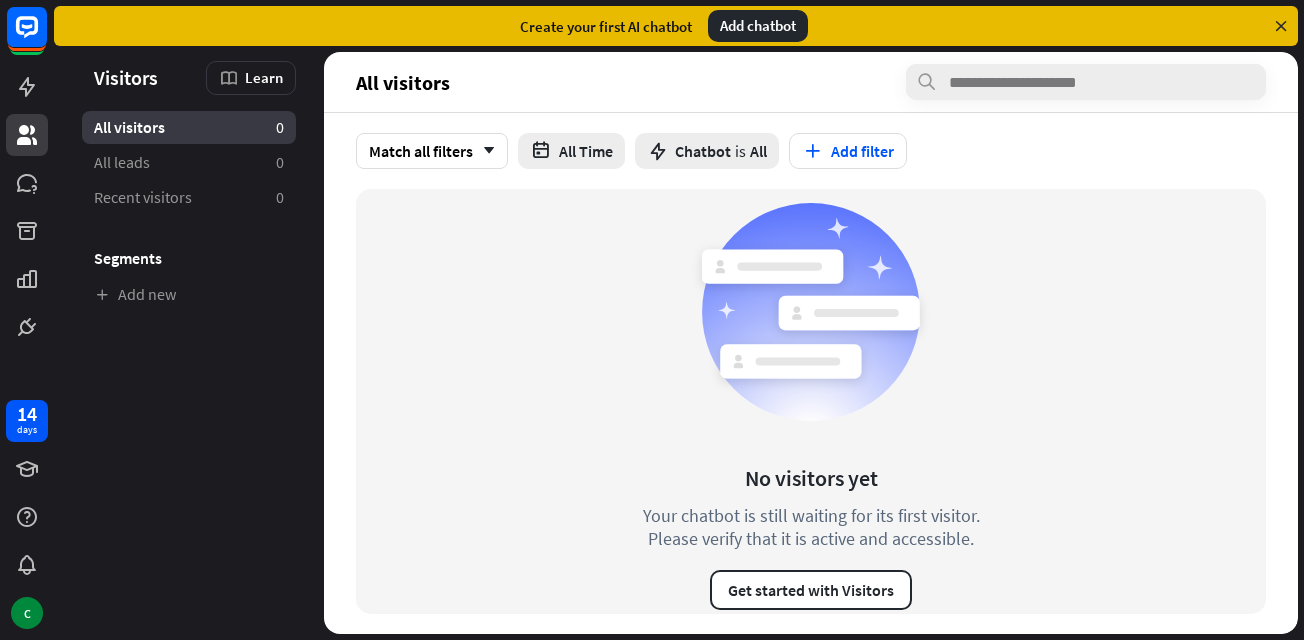 click 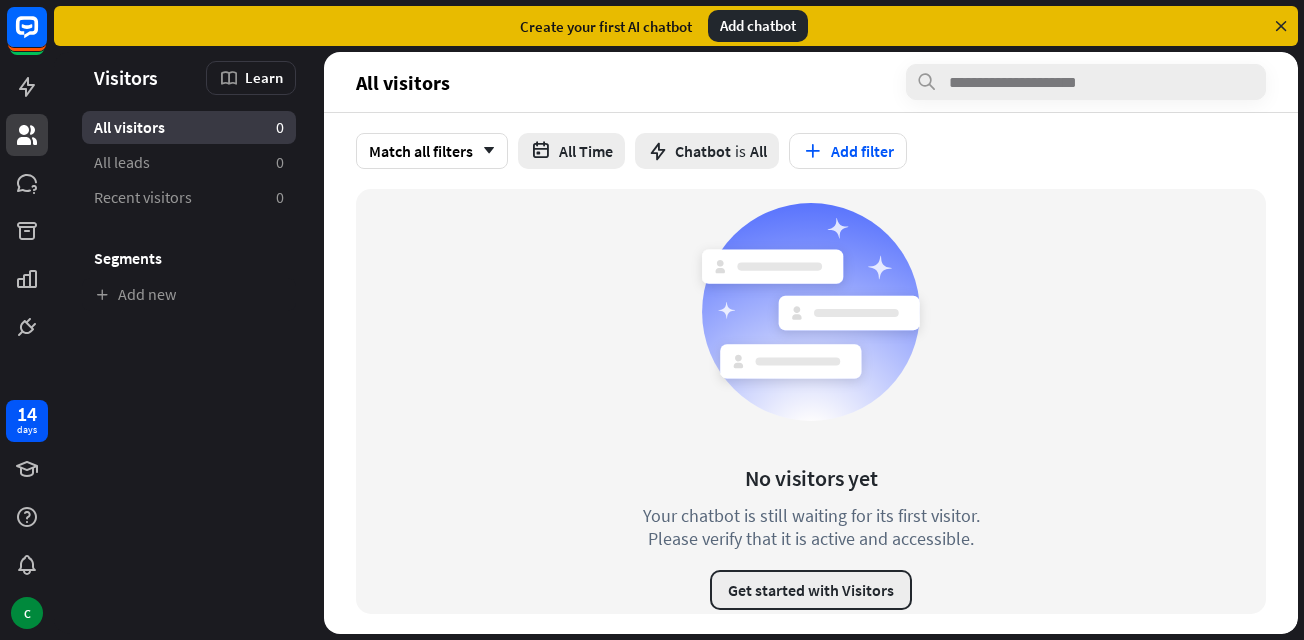 drag, startPoint x: 842, startPoint y: 539, endPoint x: 843, endPoint y: 582, distance: 43.011627 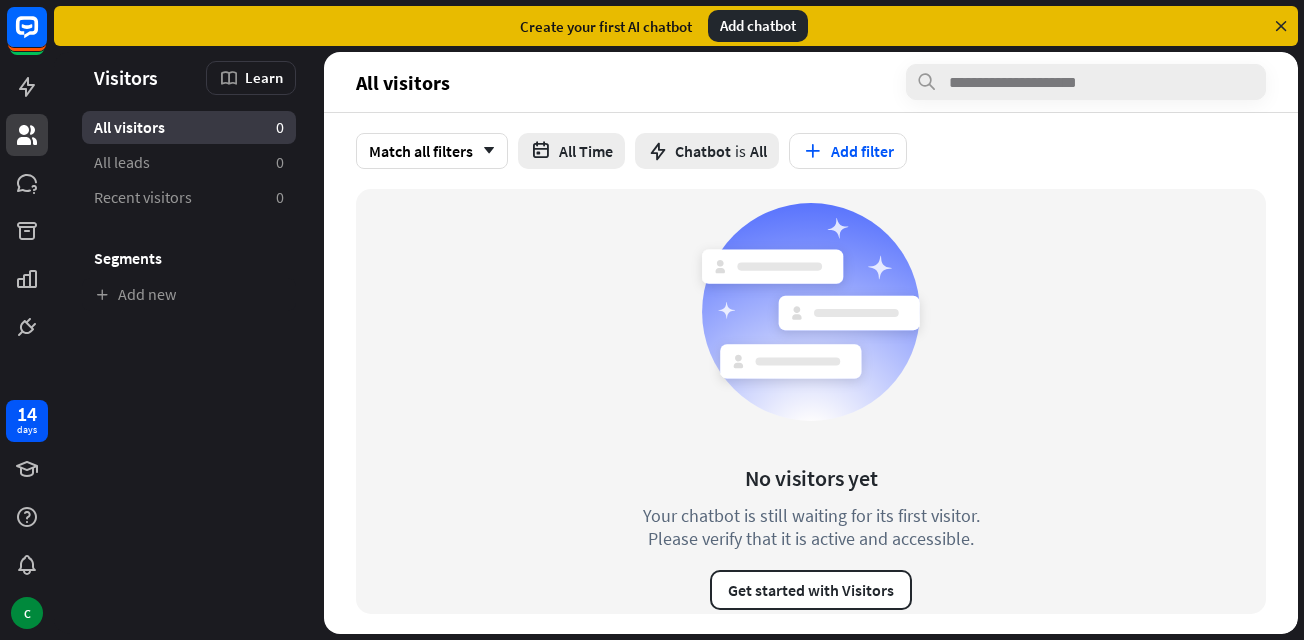 drag, startPoint x: 889, startPoint y: 465, endPoint x: 759, endPoint y: 275, distance: 230.21729 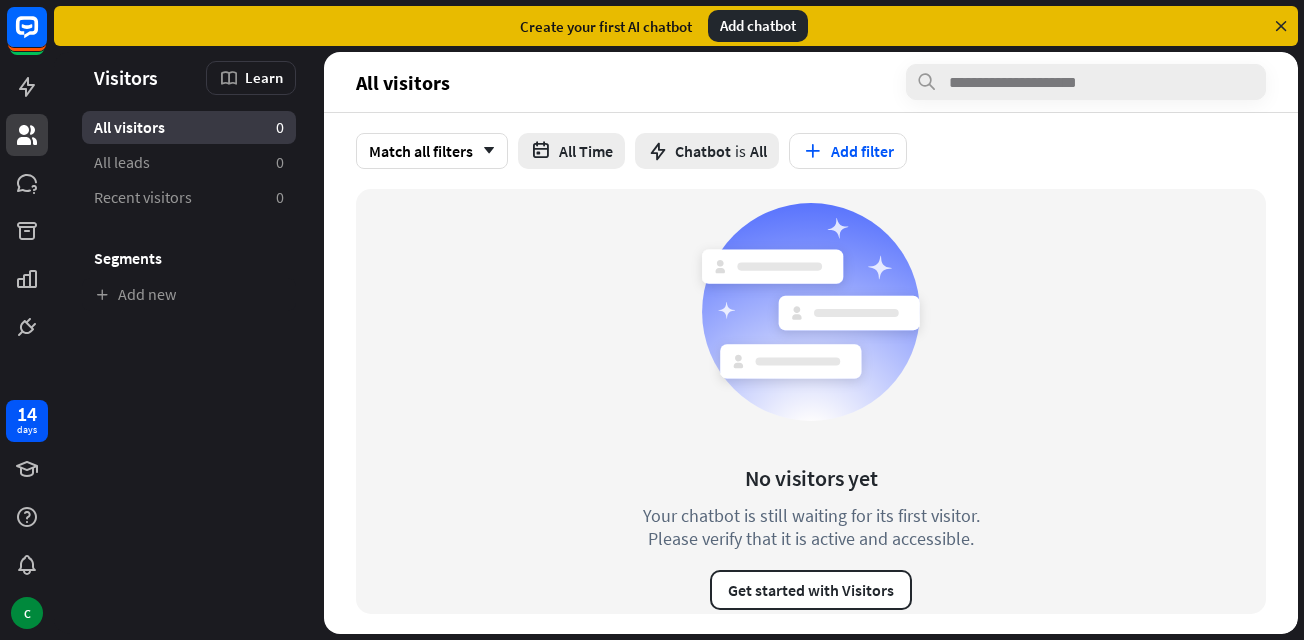click on "Match all filters
arrow_down
All Time
Chatbot   is   All
Add filter" at bounding box center [811, 151] 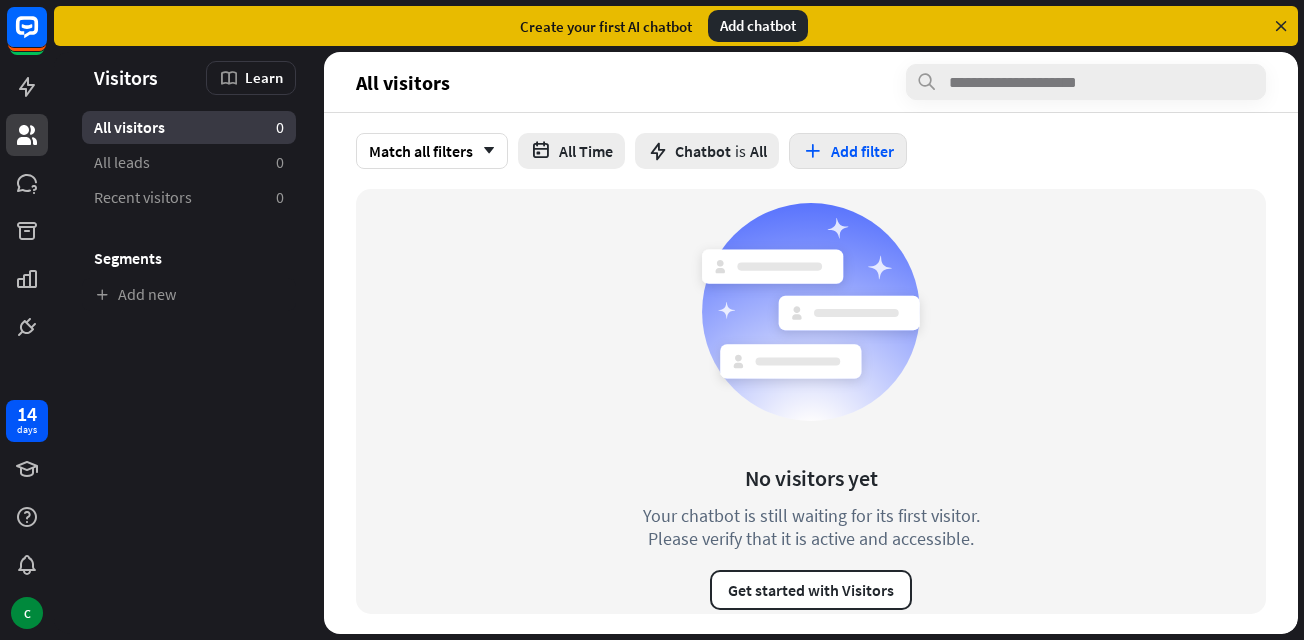 click on "Add filter" at bounding box center (848, 151) 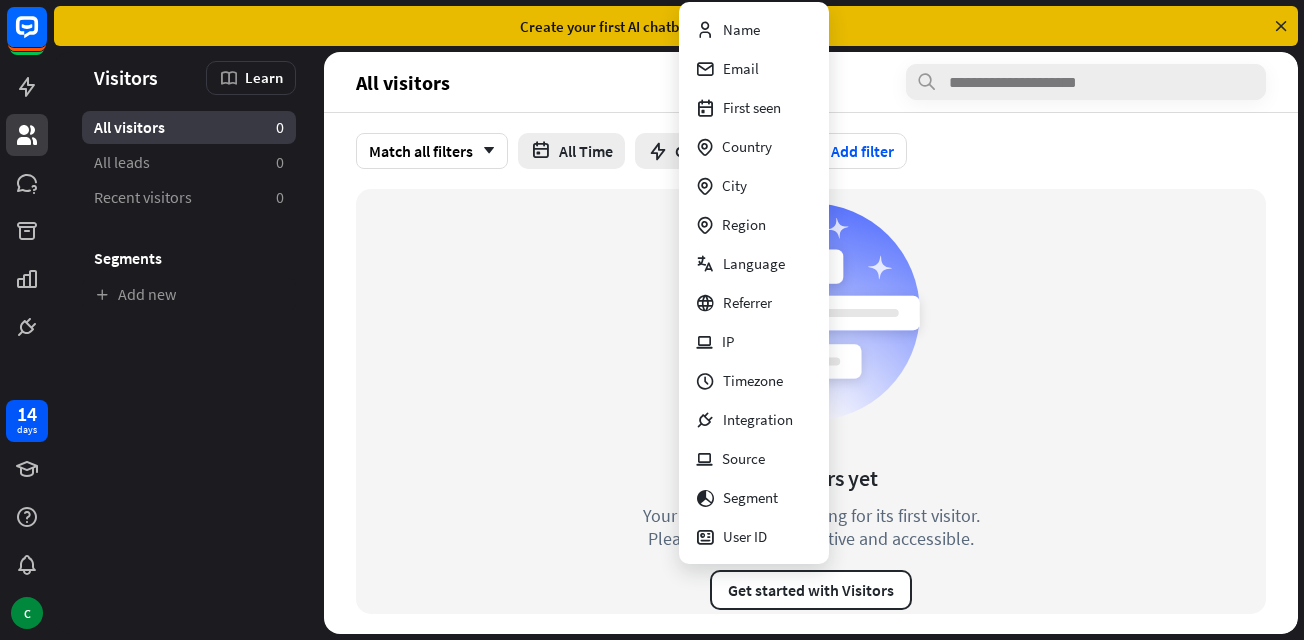 click on "No visitors yet
Your chatbot is still waiting for its first visitor.
Please verify that it is active and accessible.
Get started with Visitors" at bounding box center (811, 401) 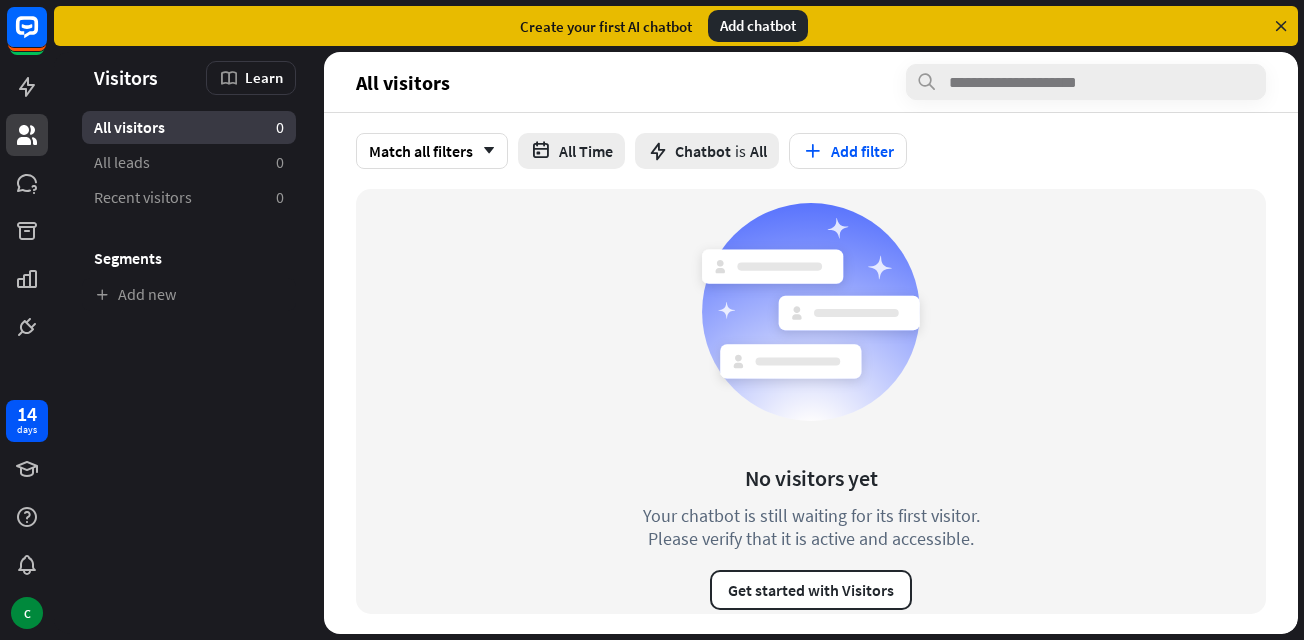 click at bounding box center (1281, 26) 